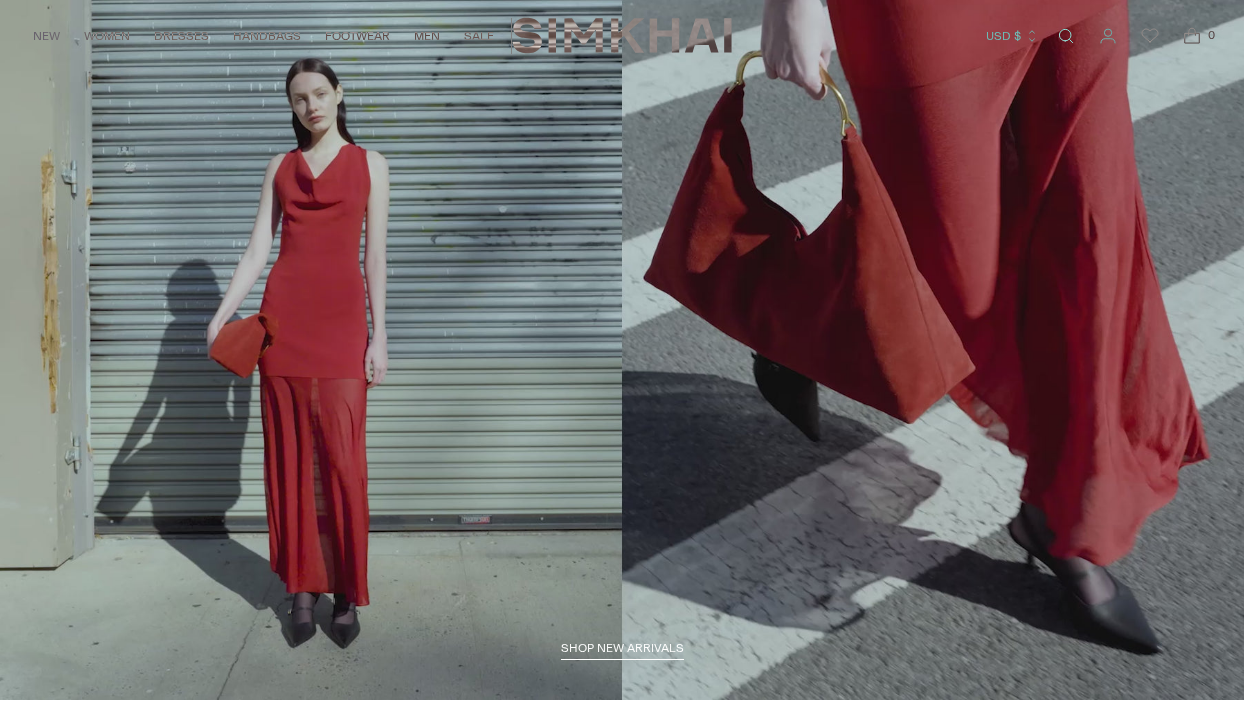 scroll, scrollTop: 0, scrollLeft: 0, axis: both 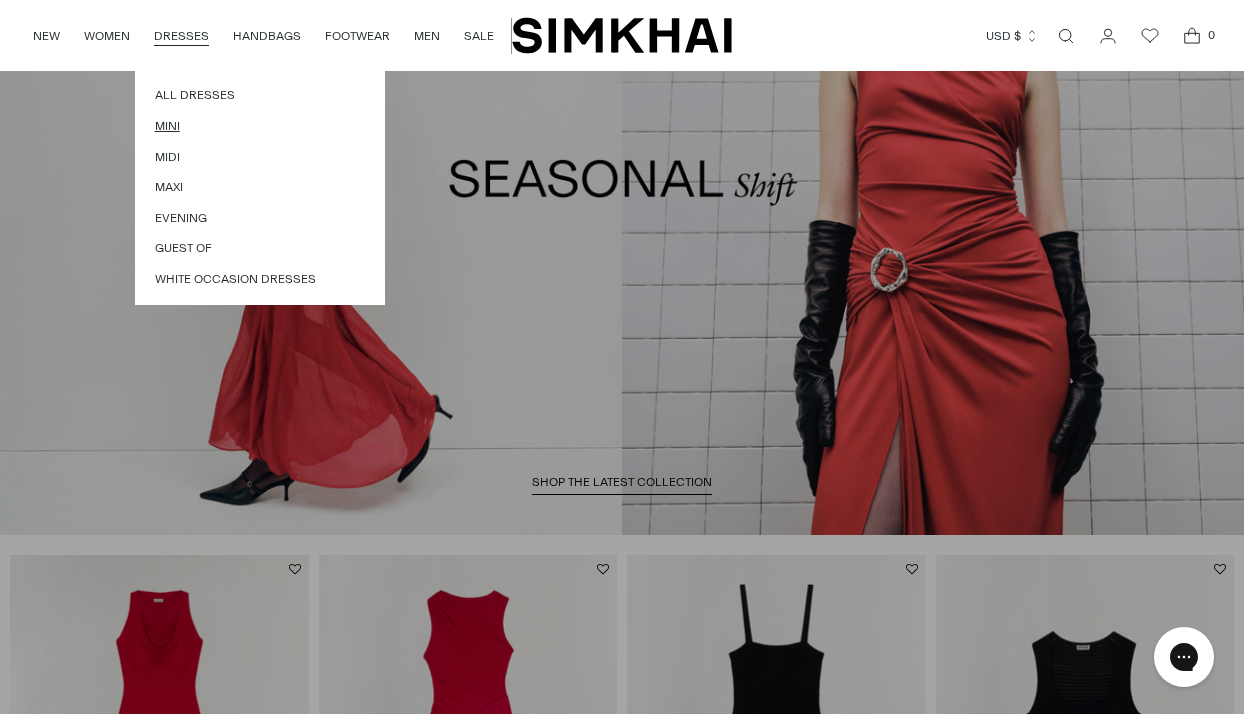 click on "Mini" at bounding box center (260, 126) 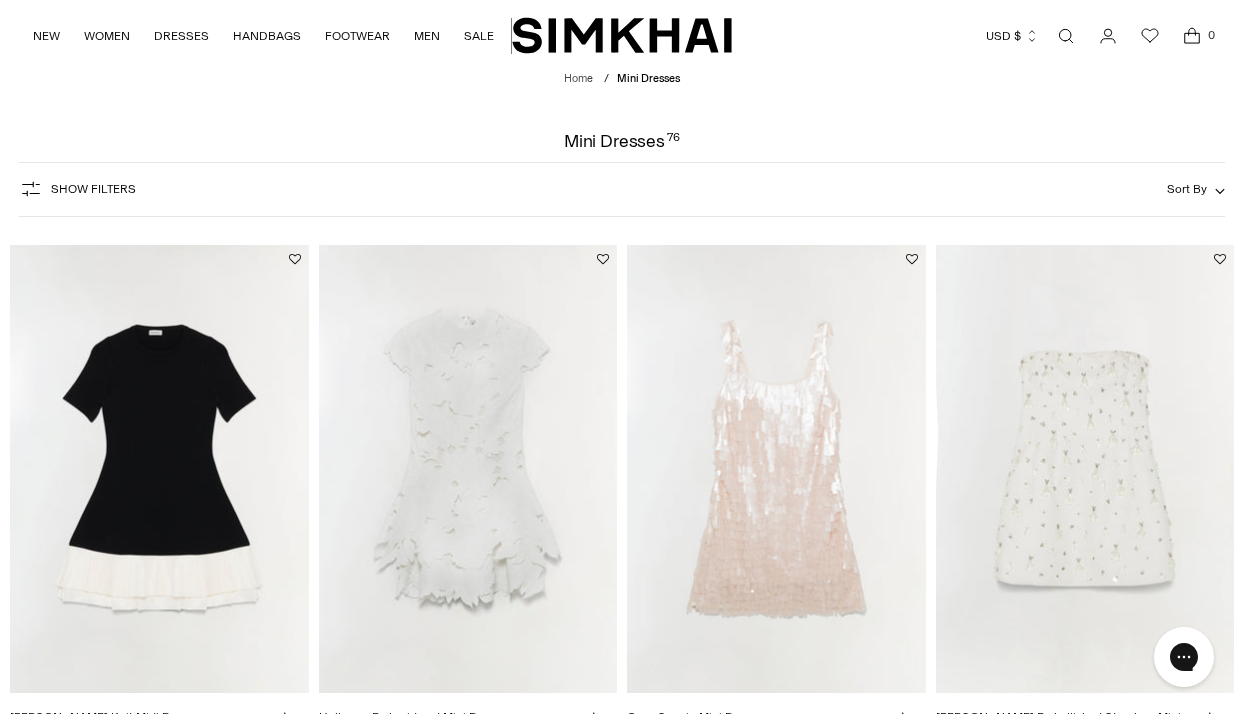 scroll, scrollTop: 0, scrollLeft: 0, axis: both 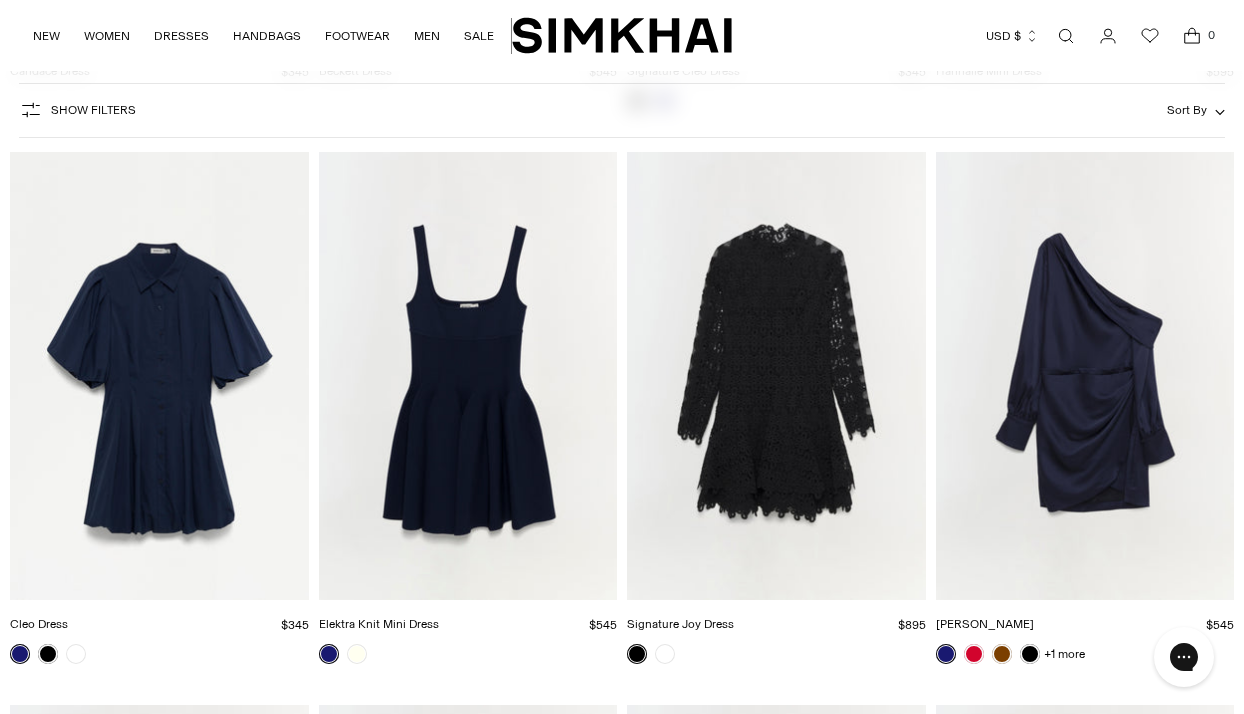 click at bounding box center (0, 0) 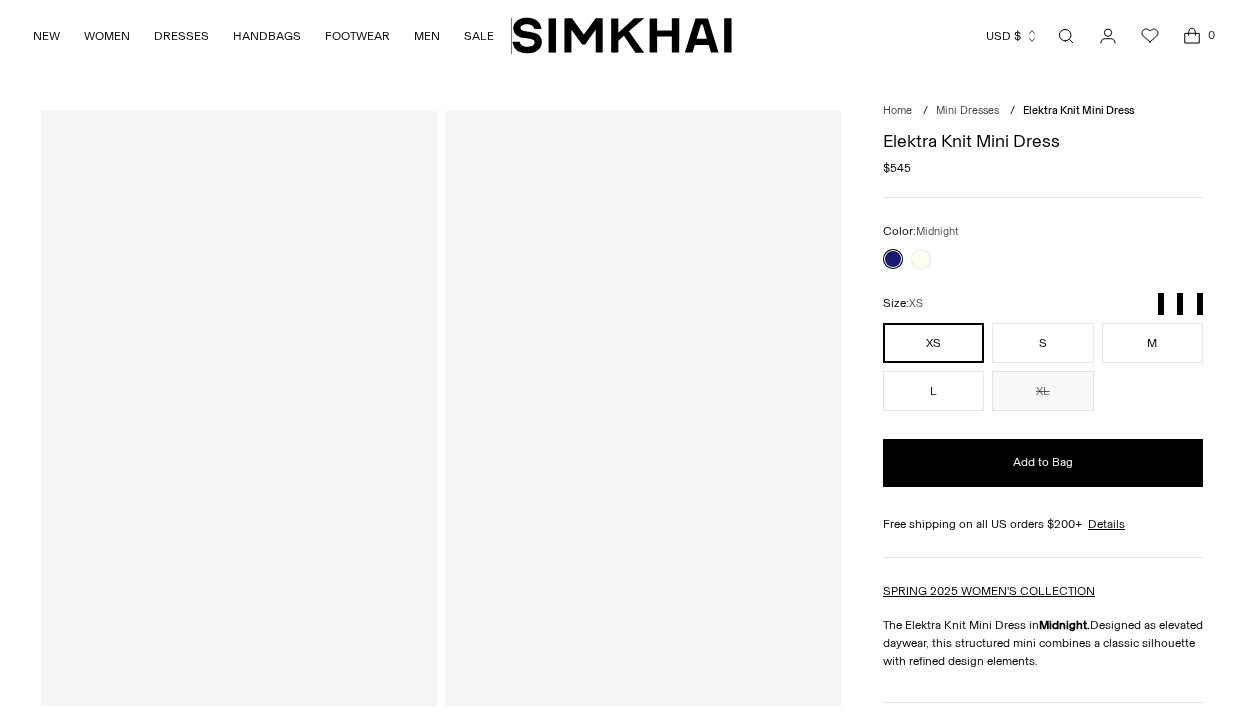 scroll, scrollTop: 0, scrollLeft: 0, axis: both 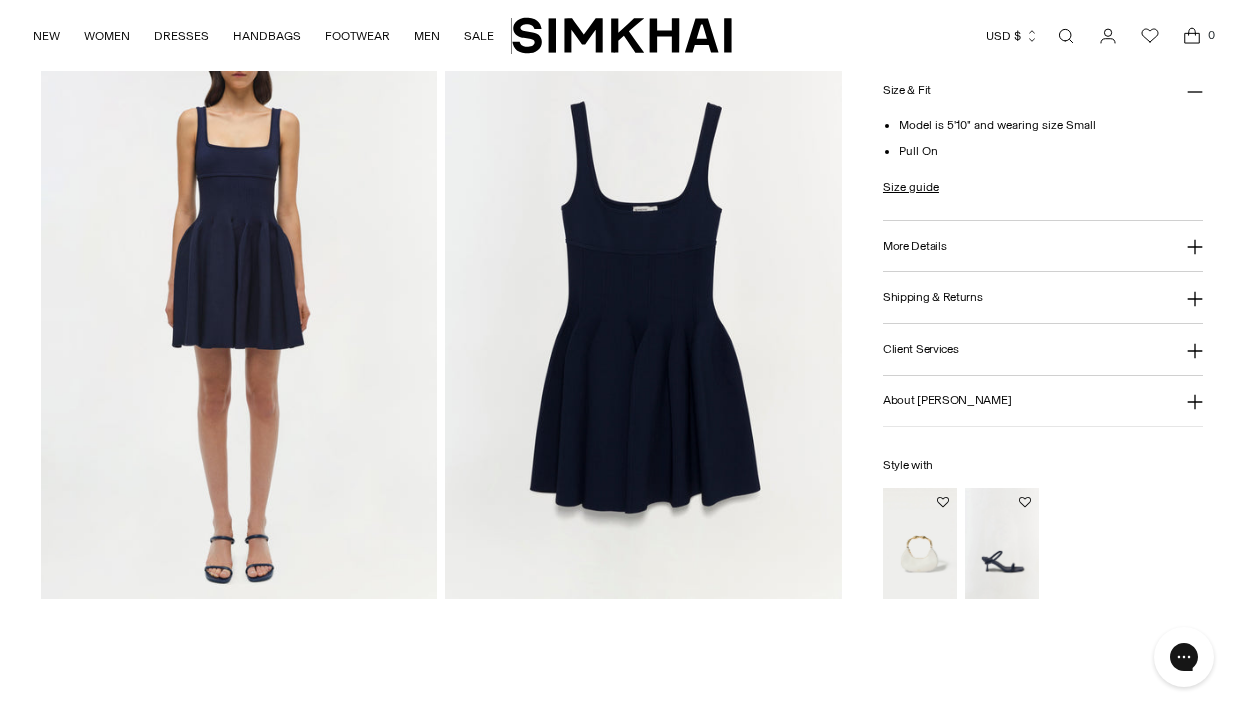 click at bounding box center (0, 0) 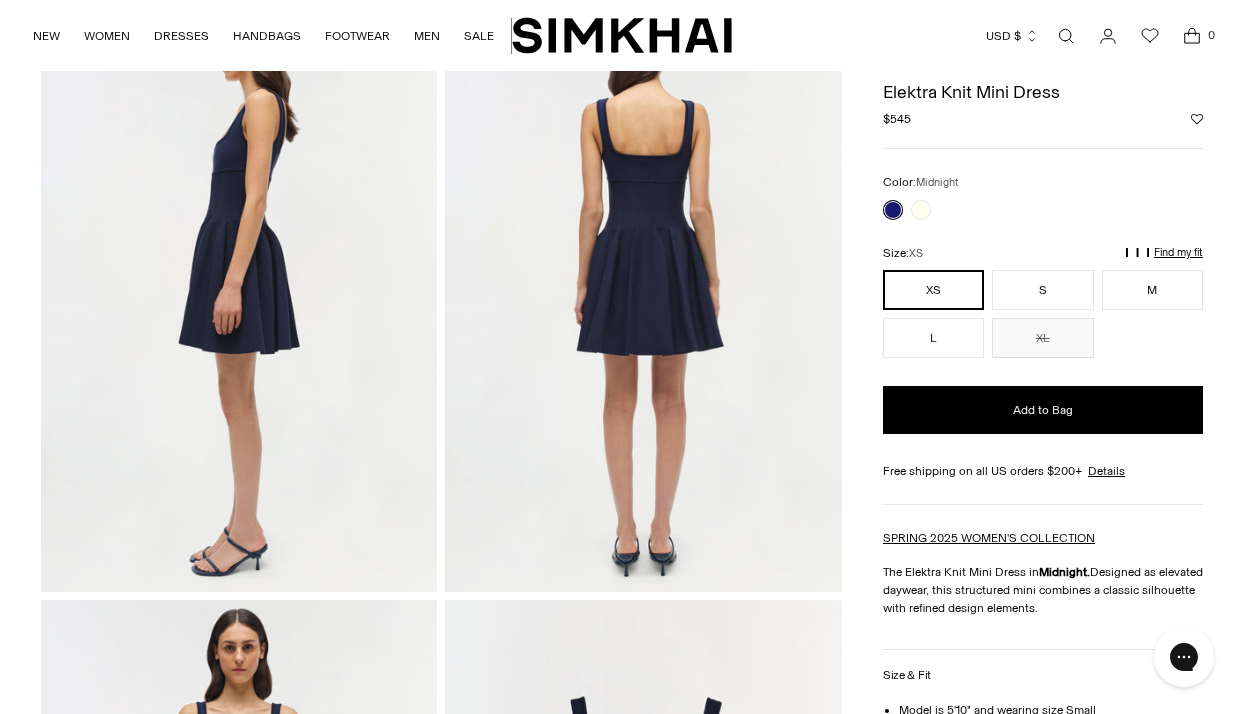 scroll, scrollTop: 709, scrollLeft: 0, axis: vertical 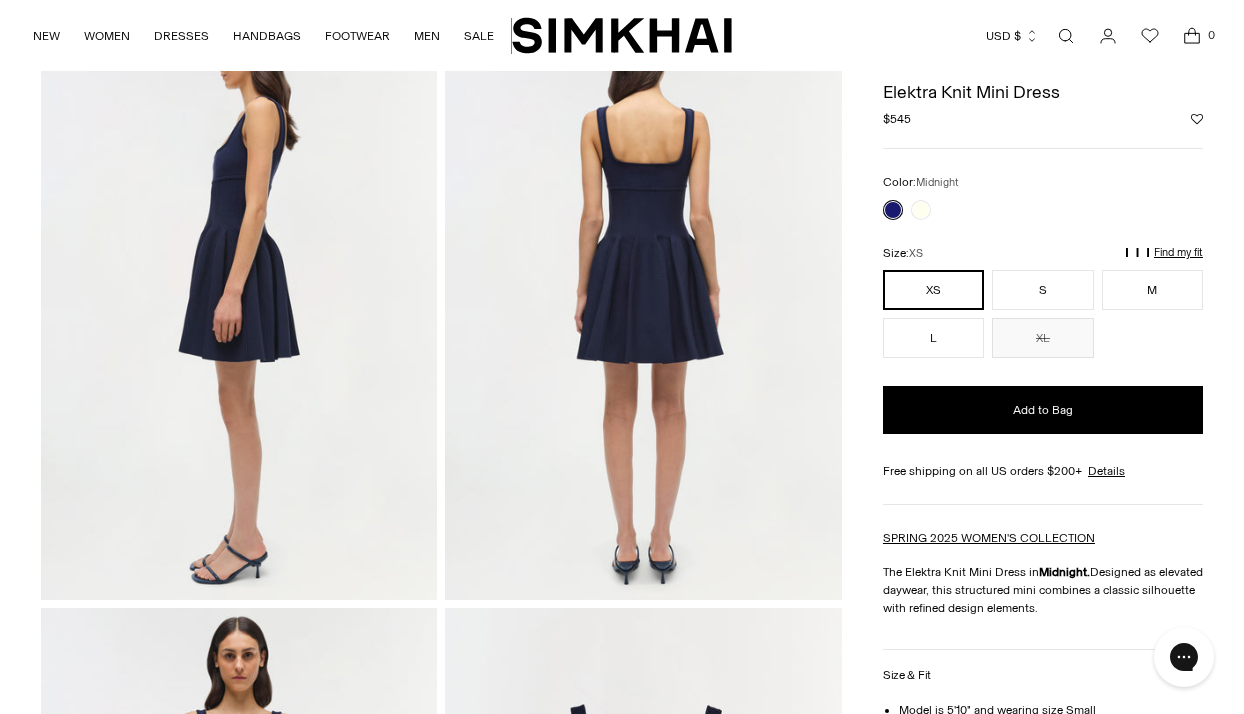 click on "Find my fit" at bounding box center [1006, 262] 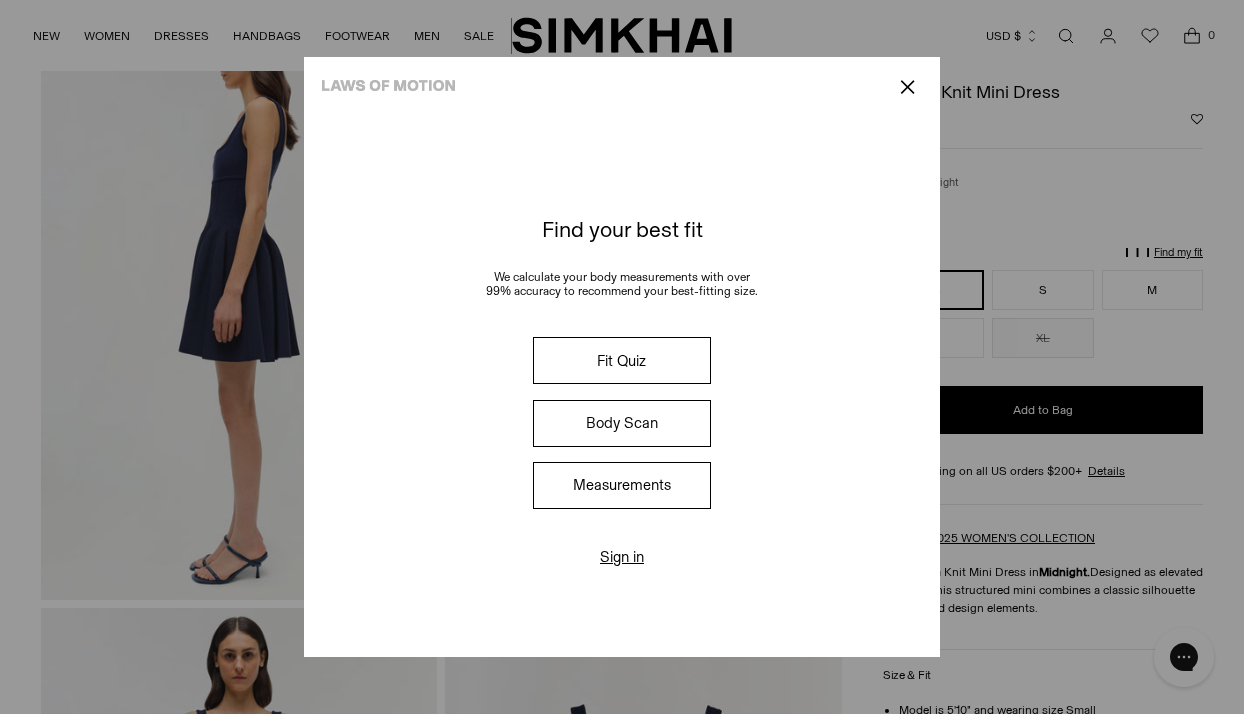 click on "Body Scan" at bounding box center [622, 423] 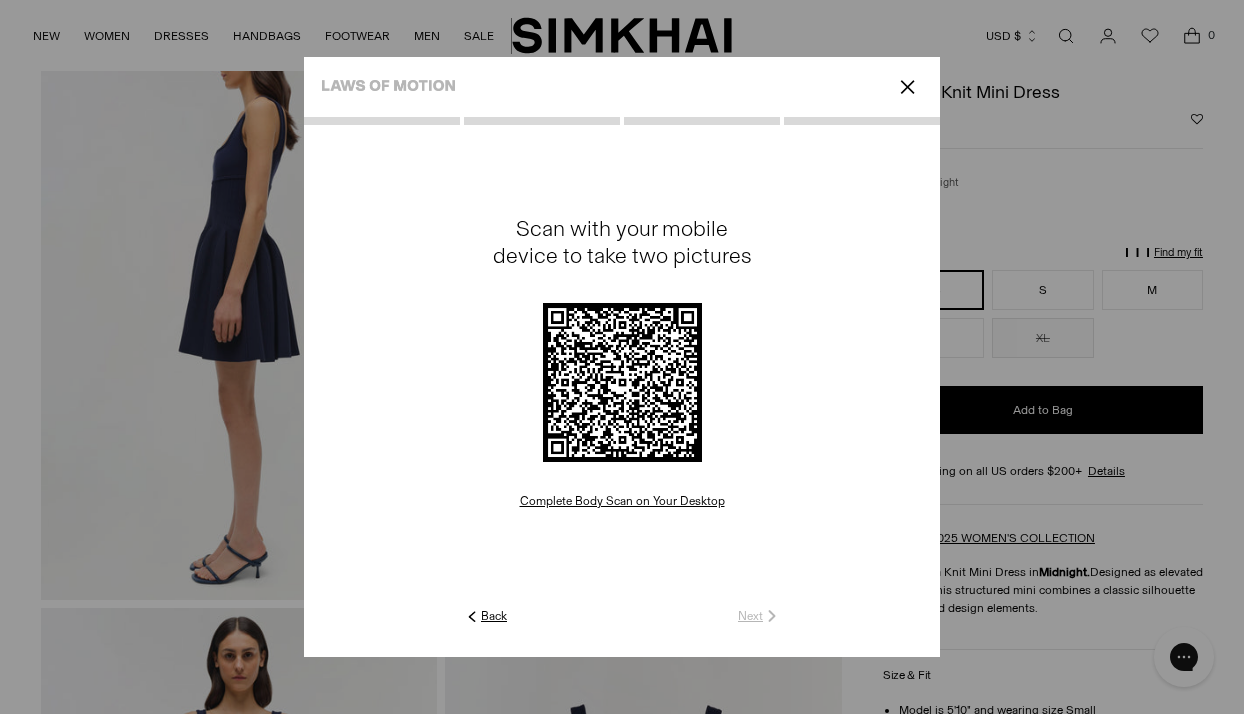 click on "Back" 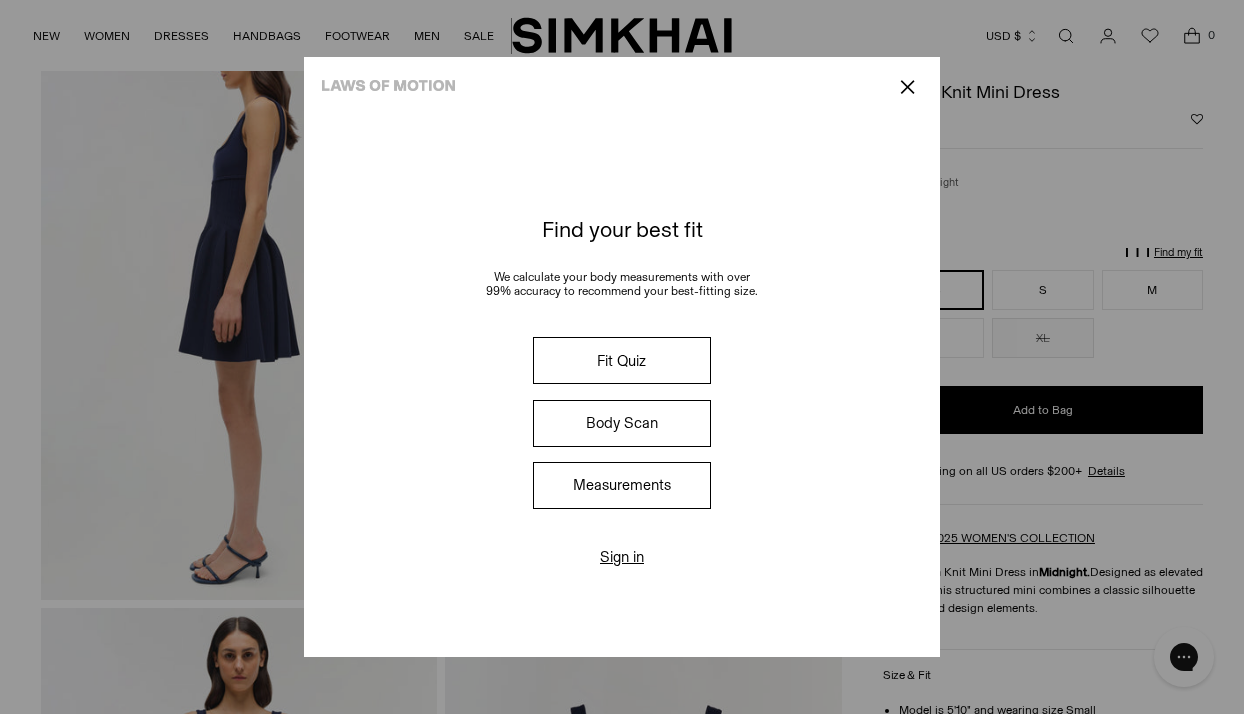 click on "Measurements" at bounding box center [622, 485] 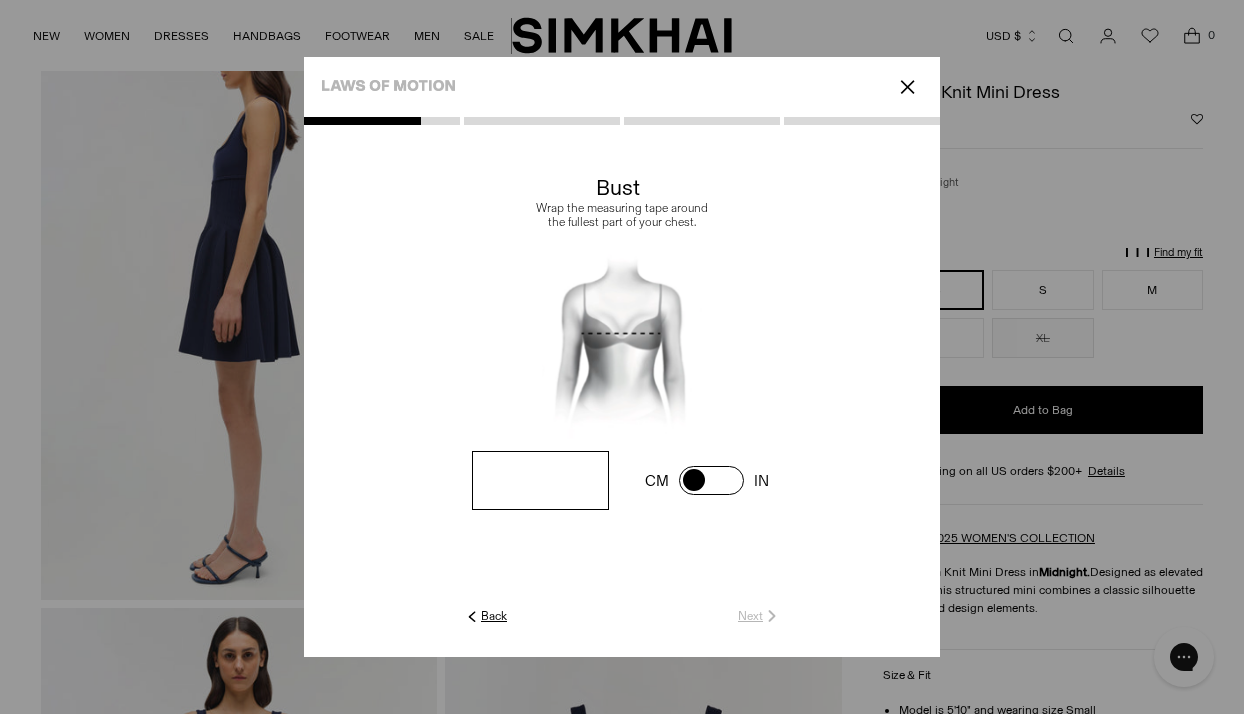 click at bounding box center (540, 480) 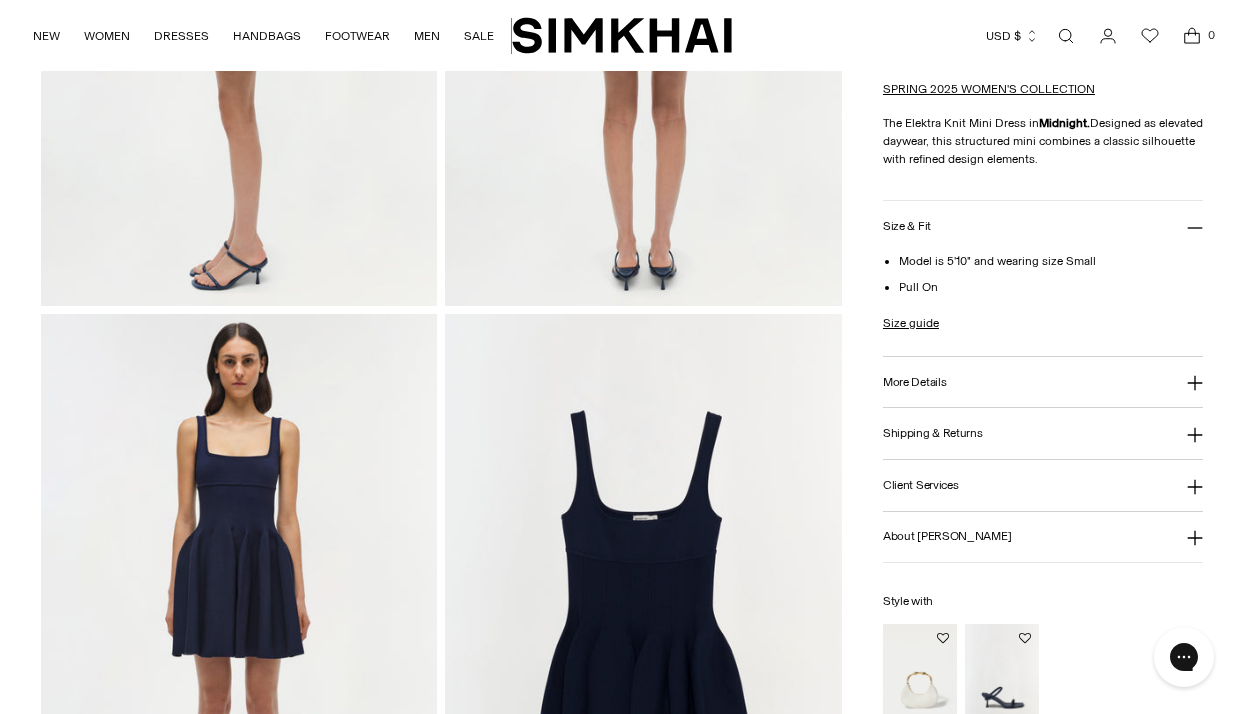 scroll, scrollTop: 1008, scrollLeft: 0, axis: vertical 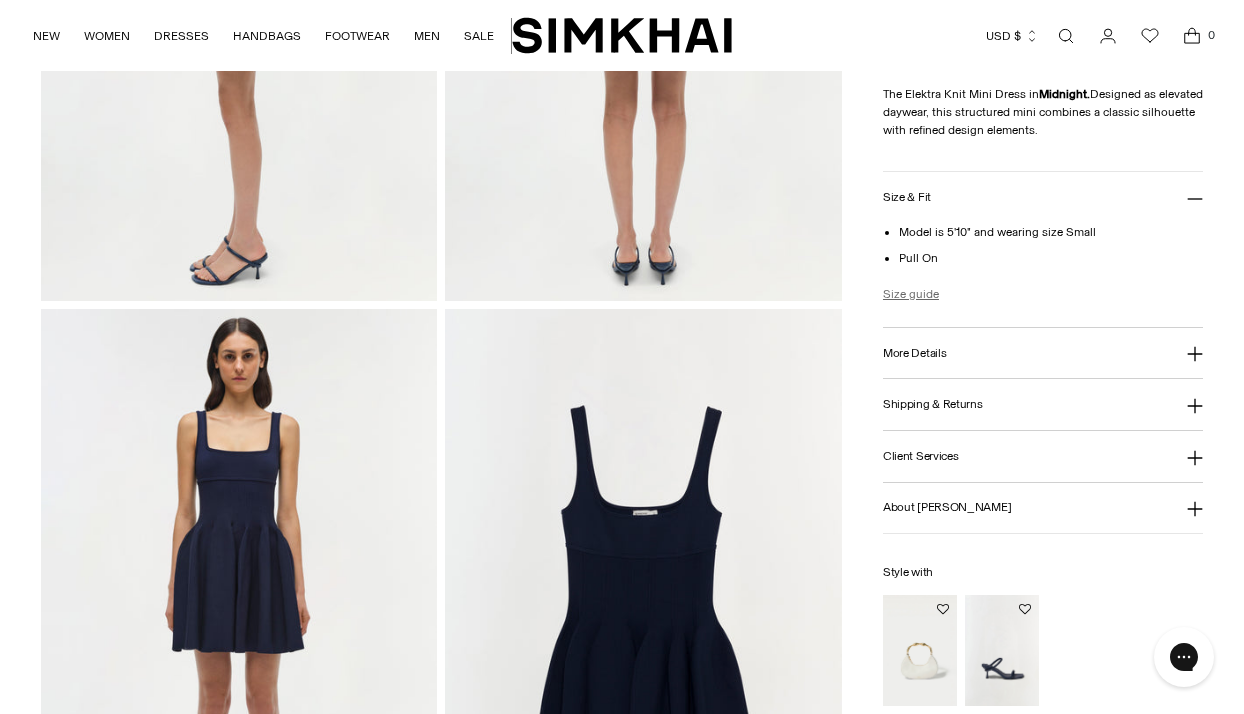 click on "Size guide" at bounding box center [911, 294] 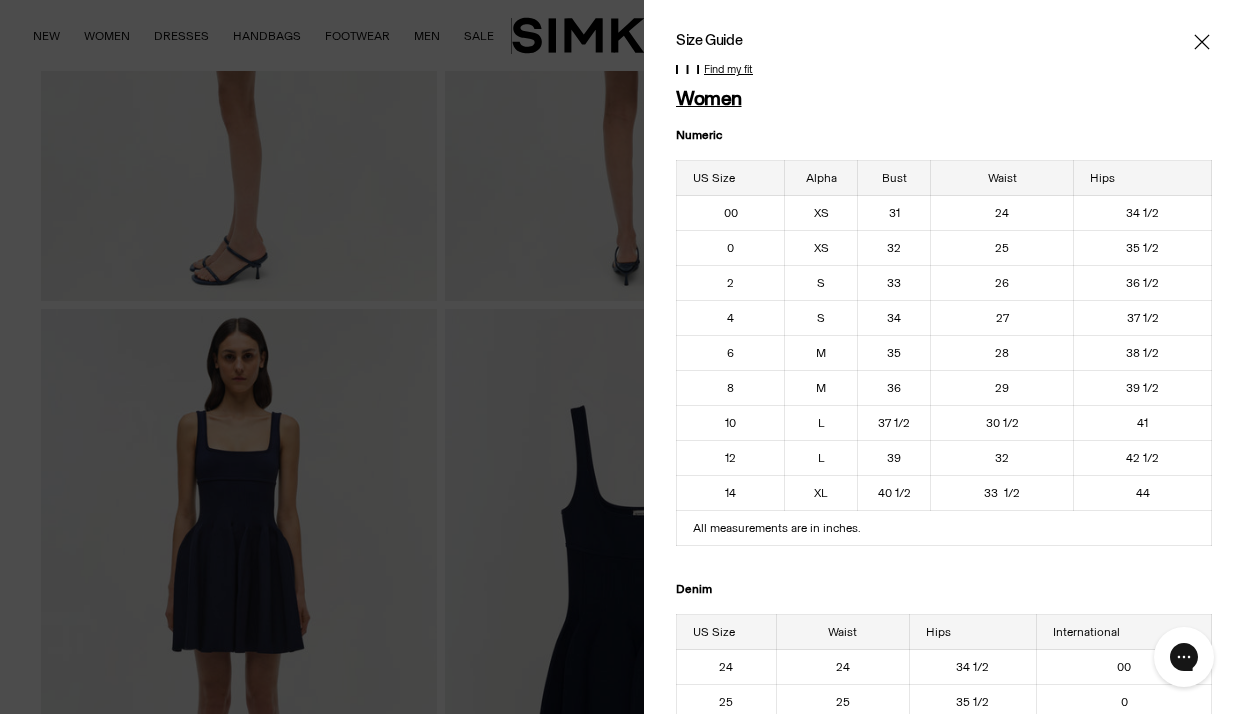 scroll, scrollTop: 0, scrollLeft: 0, axis: both 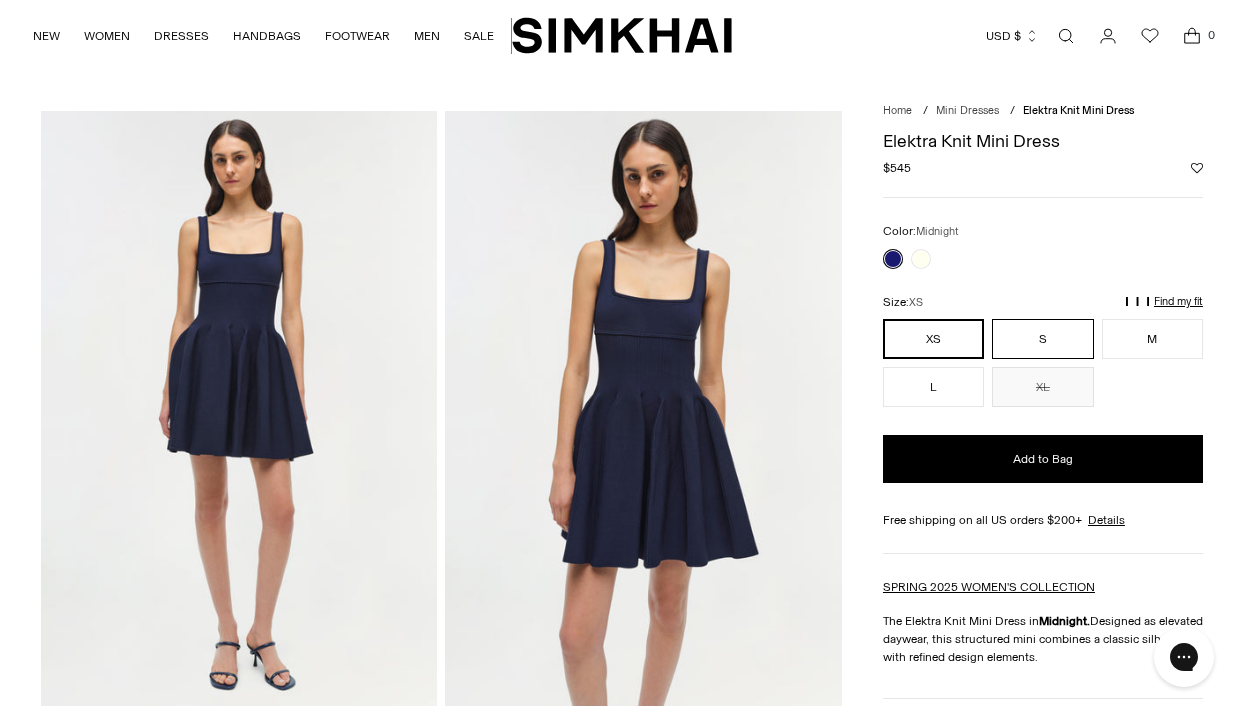click on "S" at bounding box center [1042, 339] 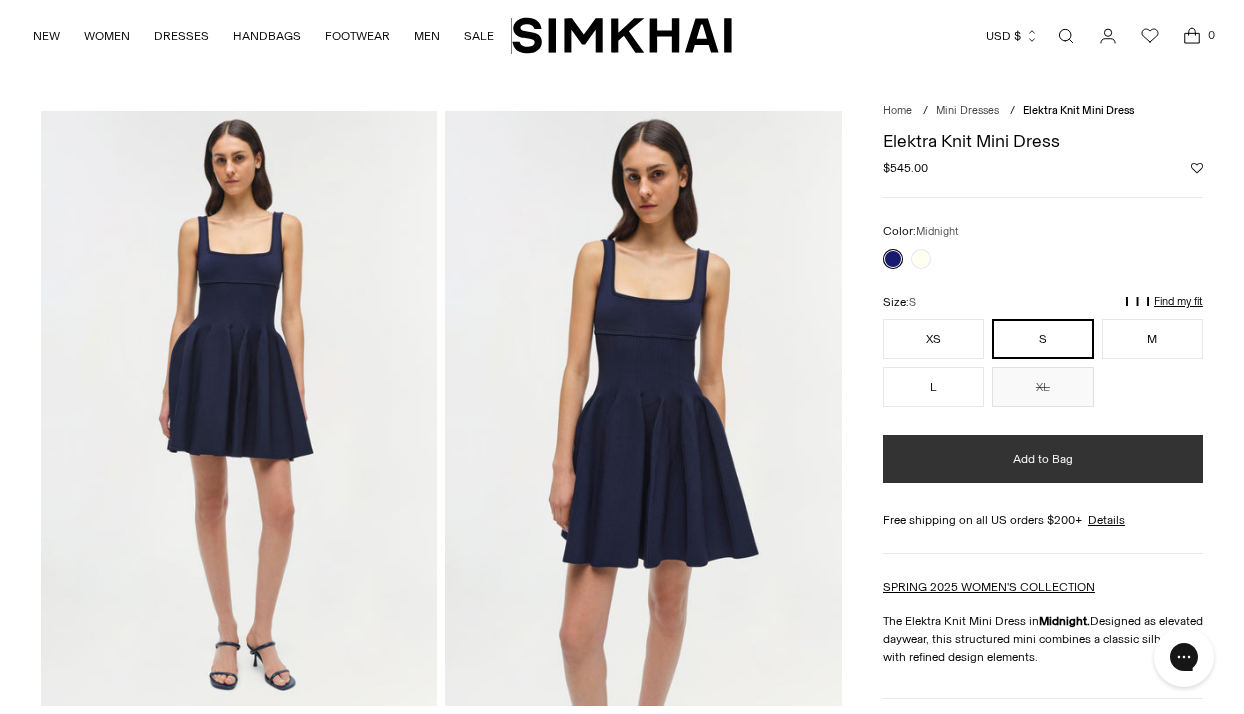 click on "Add to Bag" at bounding box center [1043, 459] 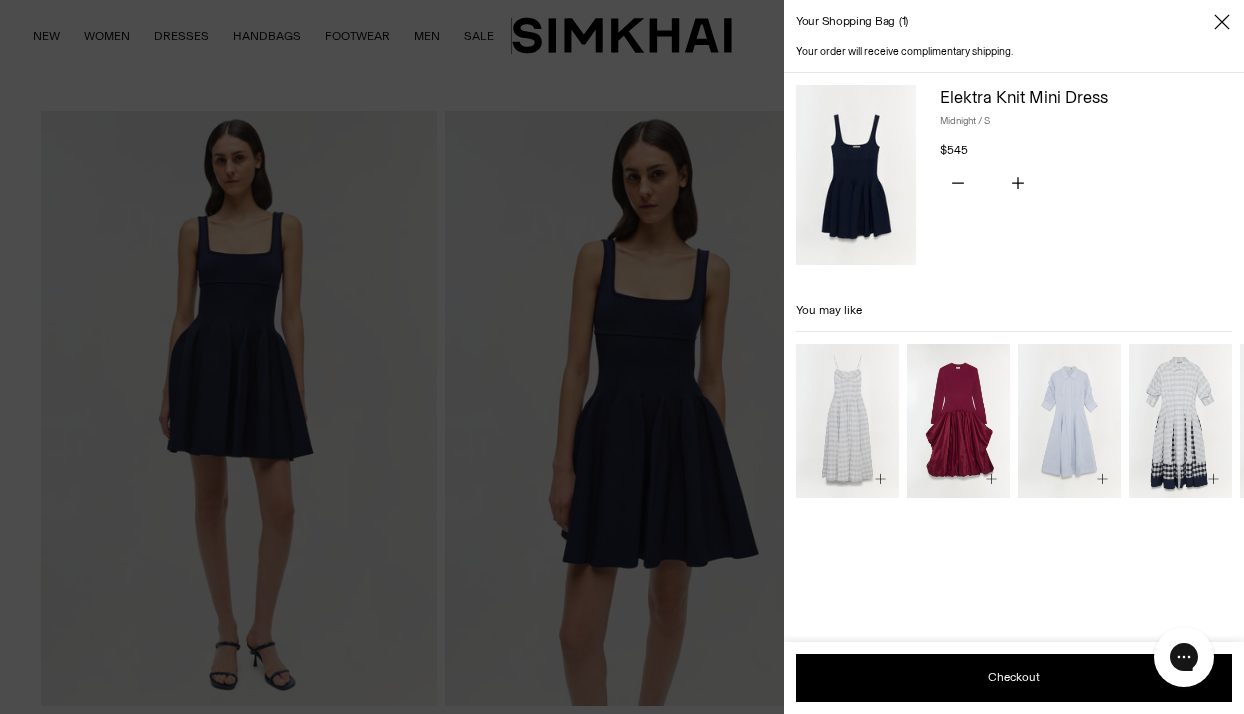 click 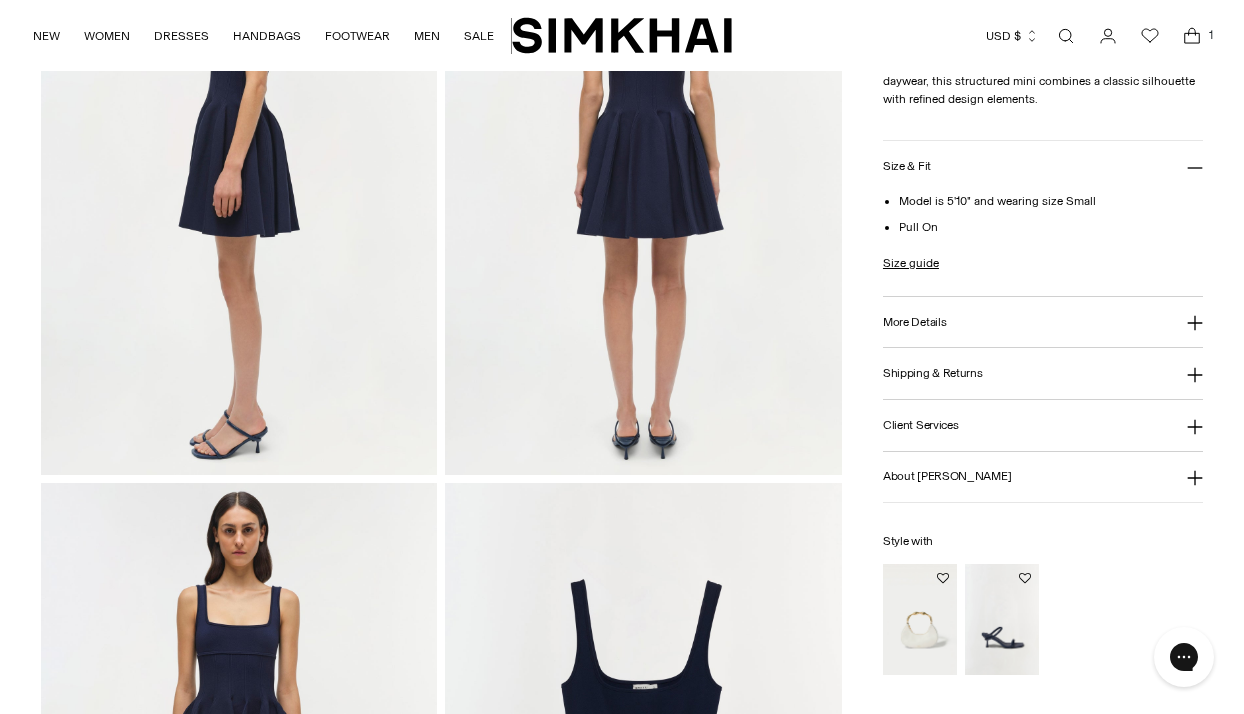 scroll, scrollTop: 839, scrollLeft: 0, axis: vertical 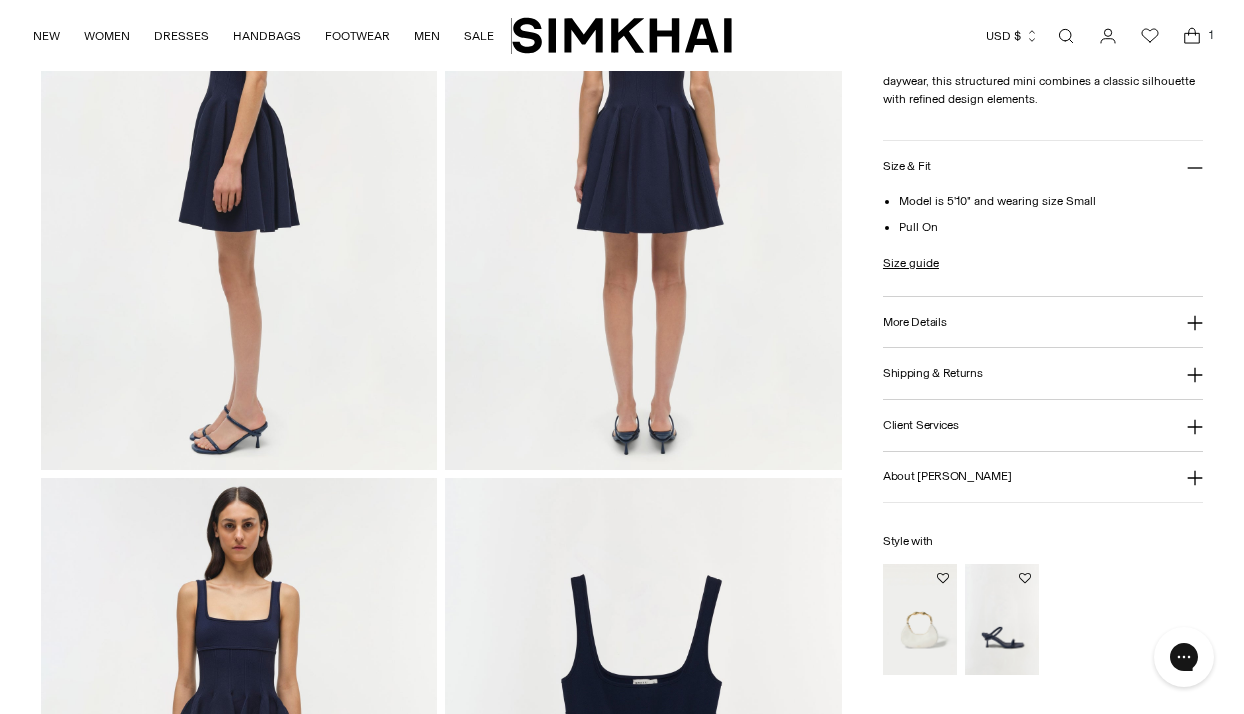 click at bounding box center (0, 0) 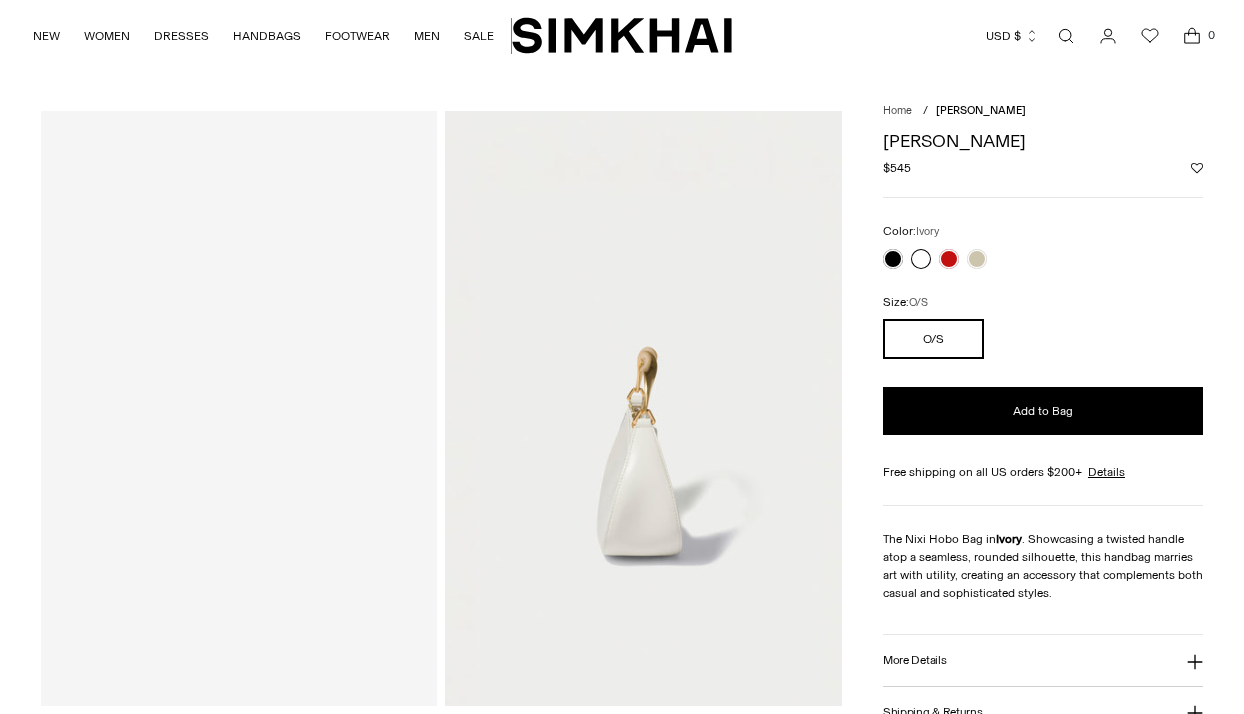 scroll, scrollTop: 0, scrollLeft: 0, axis: both 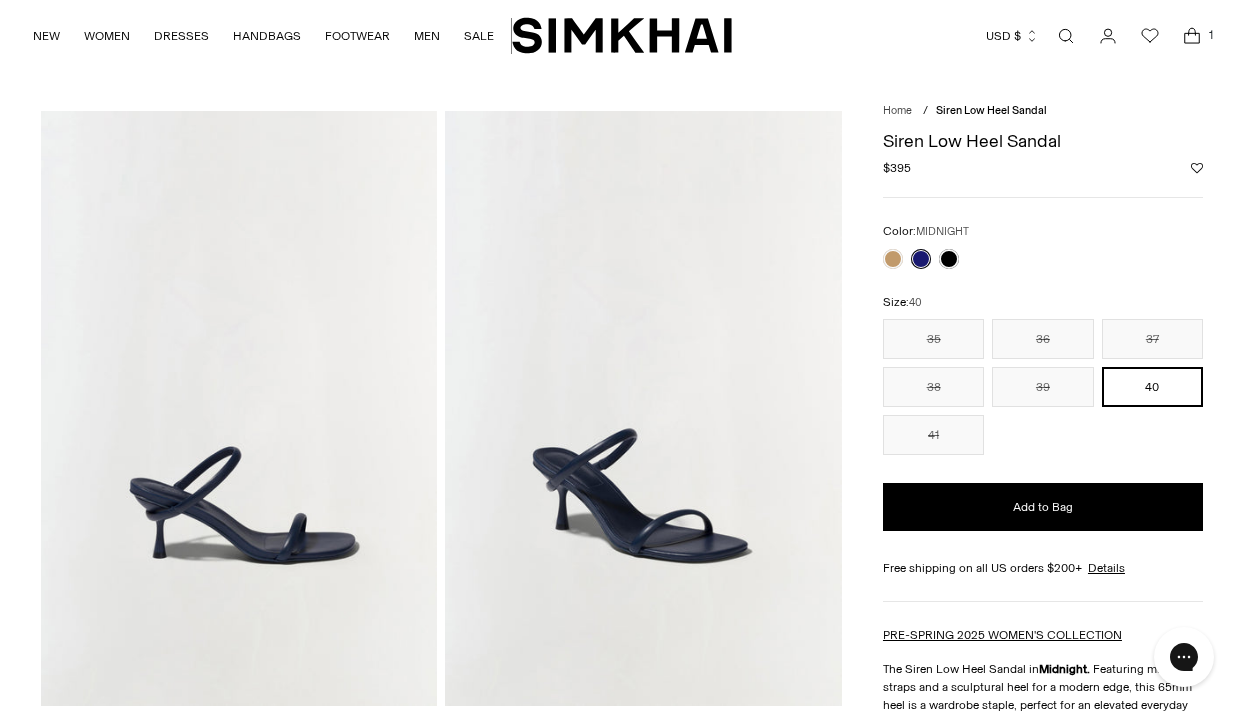 click at bounding box center [239, 408] 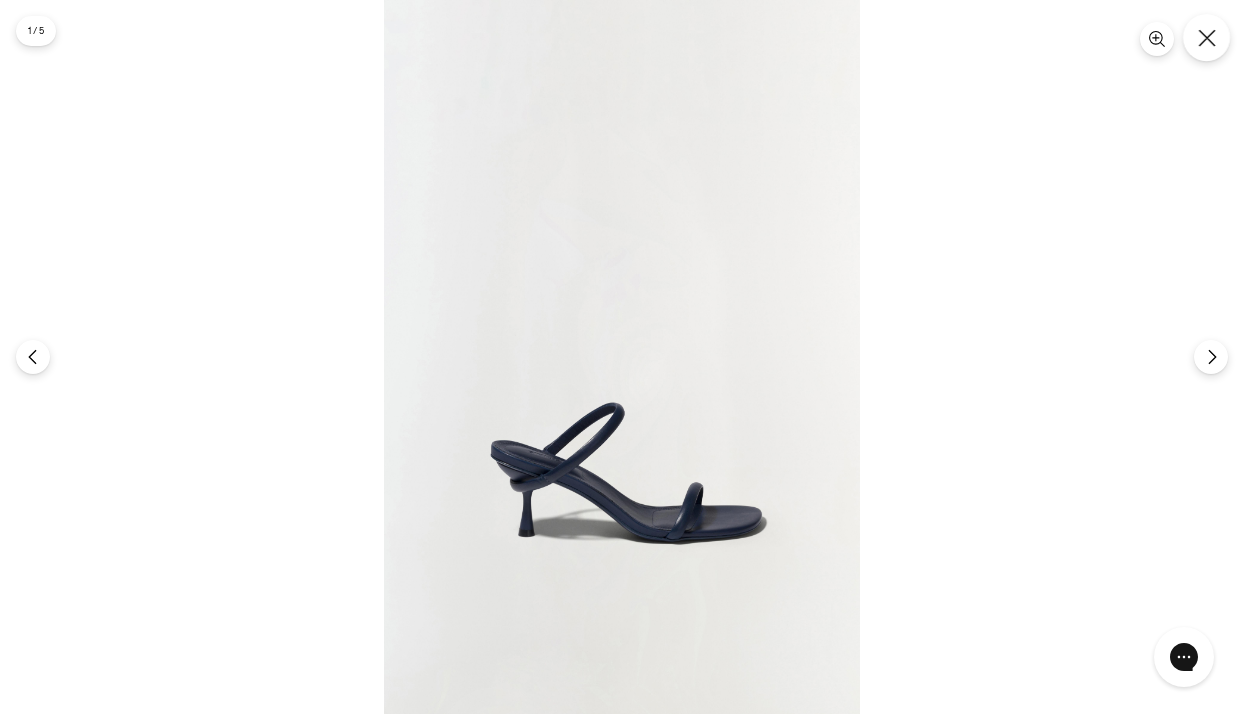 click 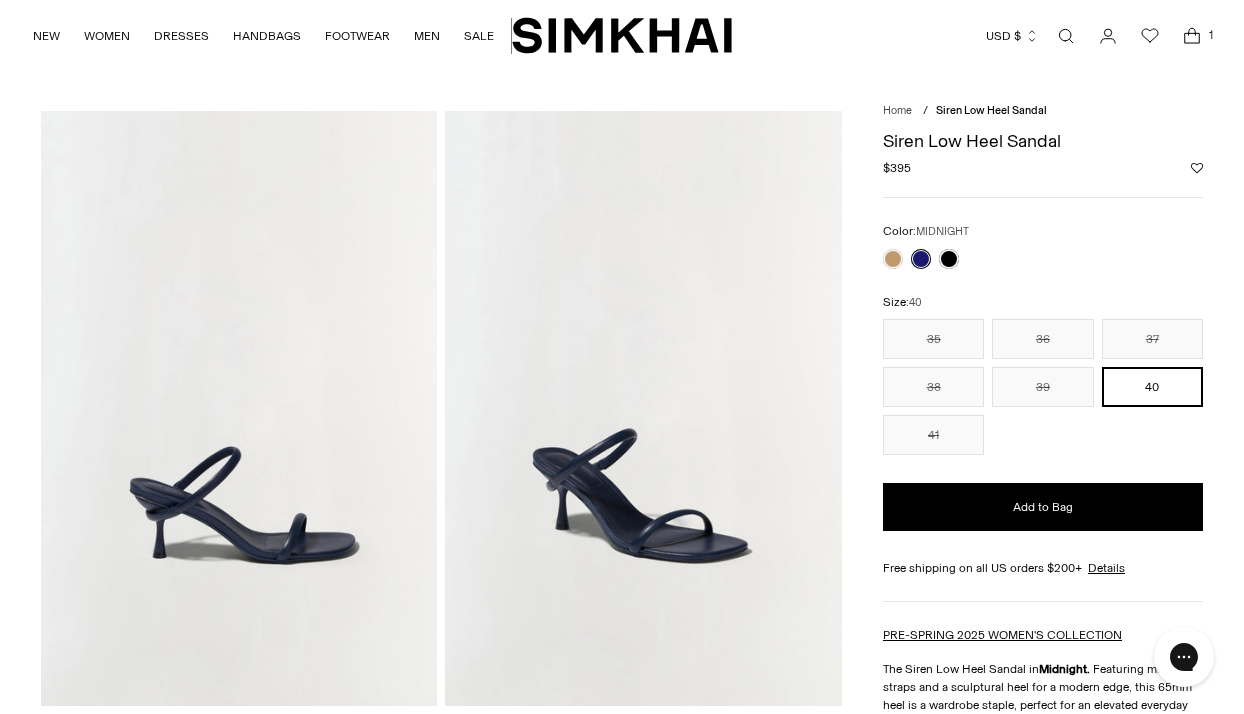 click at bounding box center (643, 408) 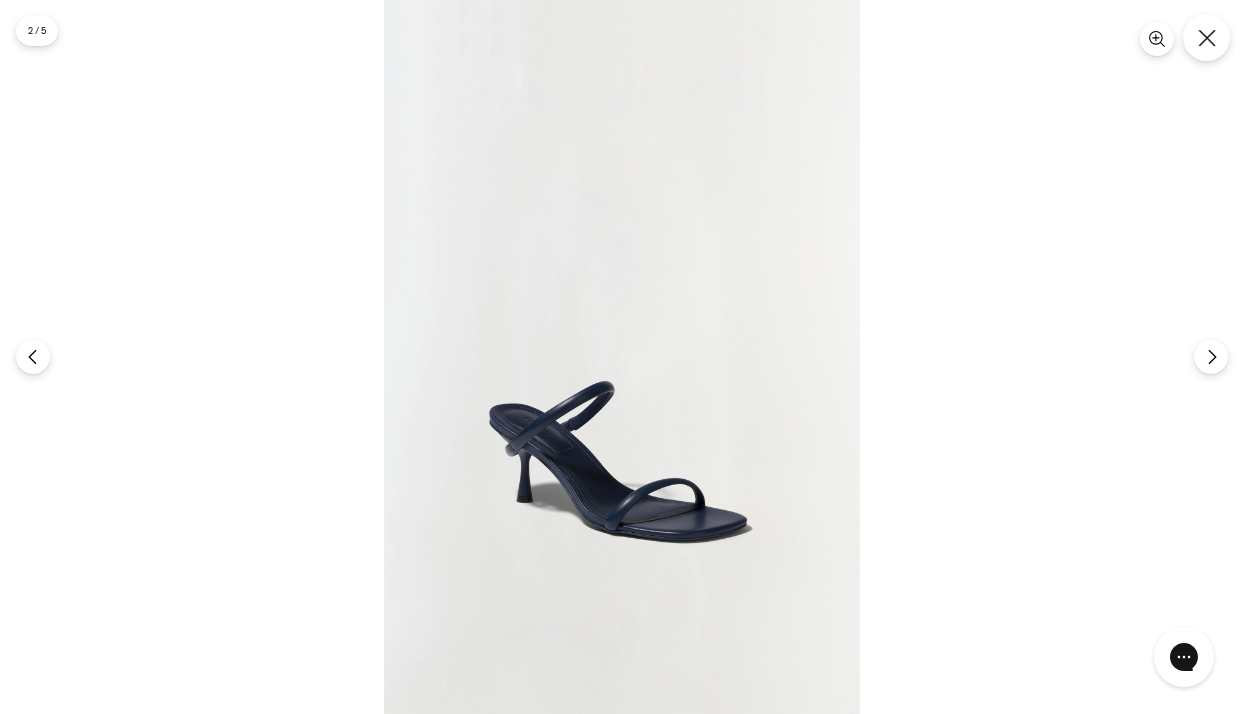 click 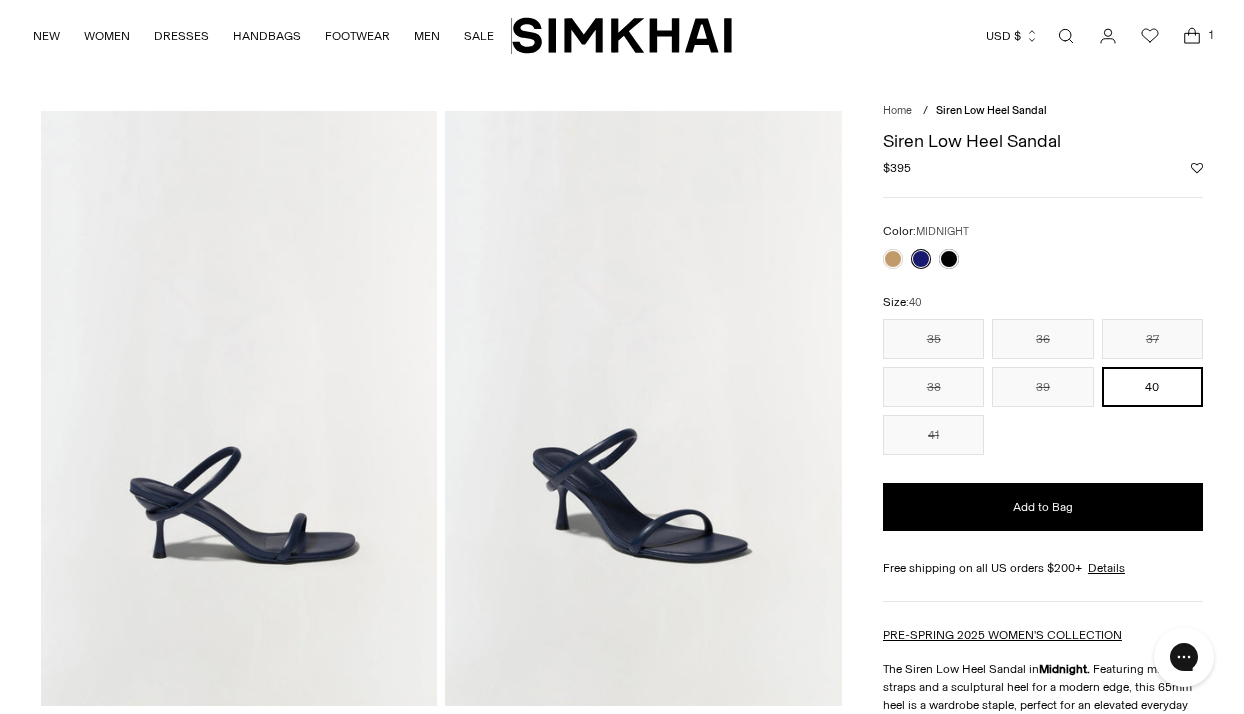click at bounding box center (239, 408) 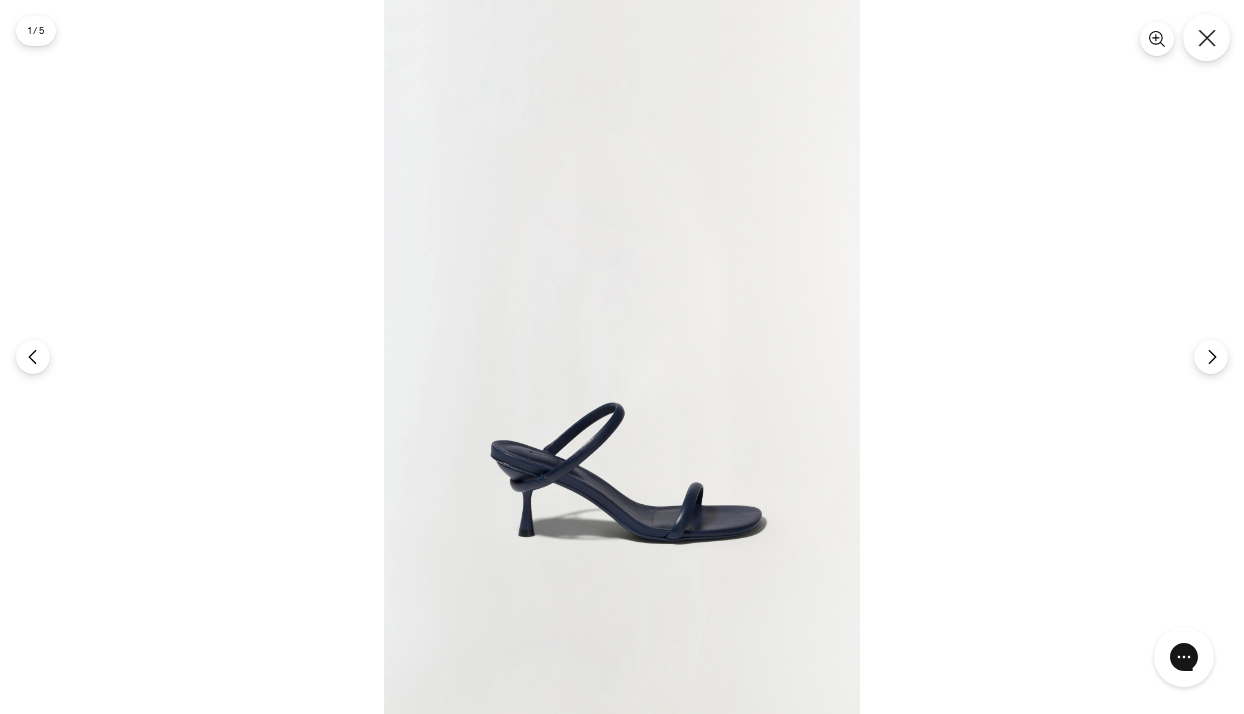 click 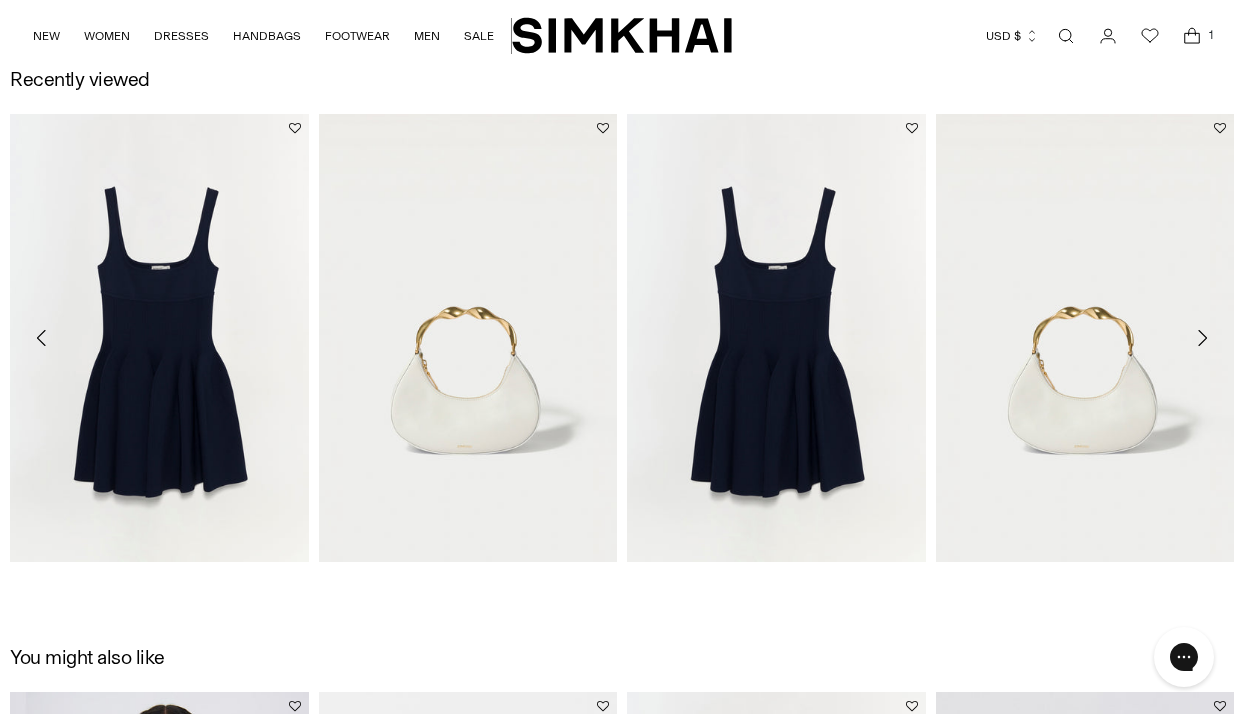 scroll, scrollTop: 1930, scrollLeft: 0, axis: vertical 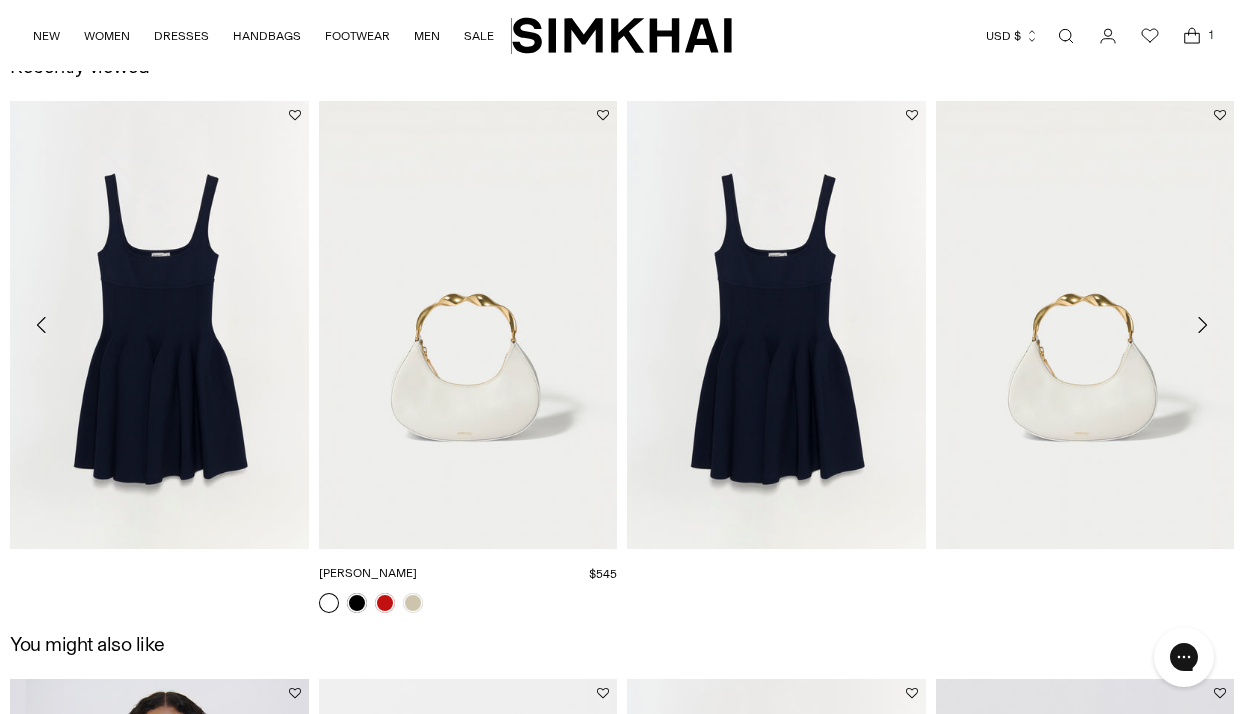 click at bounding box center (0, 0) 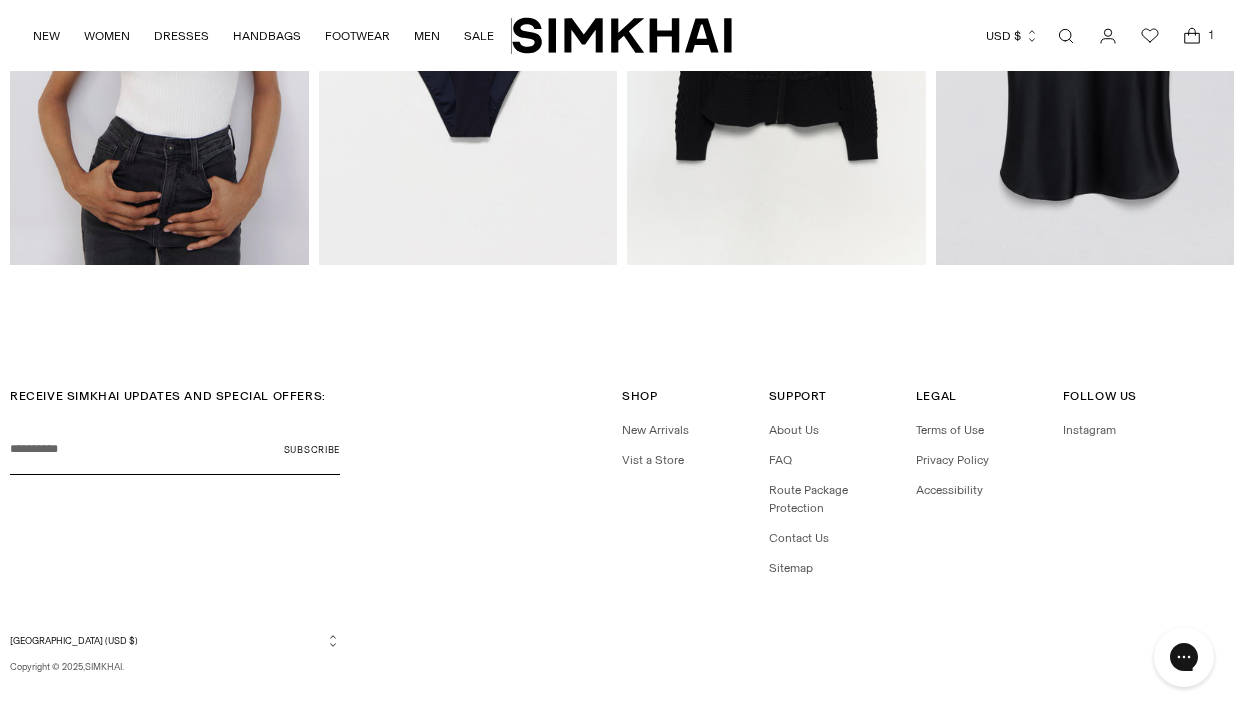 scroll, scrollTop: 2698, scrollLeft: 0, axis: vertical 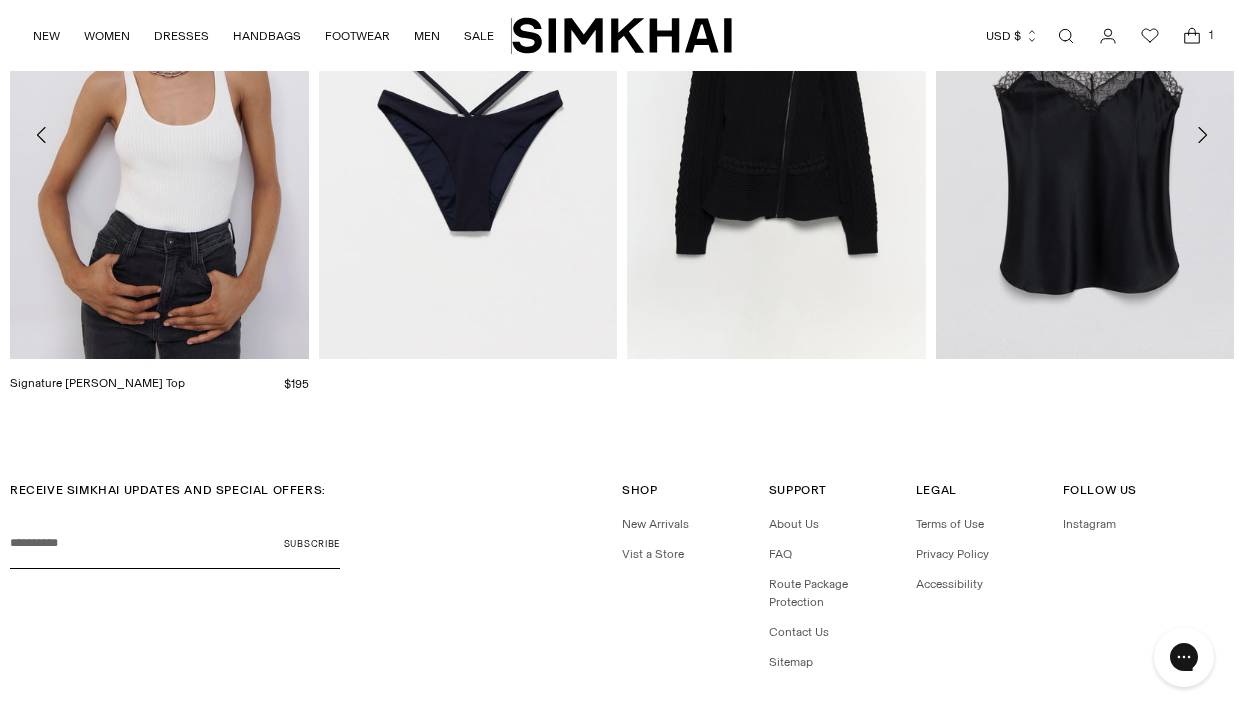 click at bounding box center (0, 0) 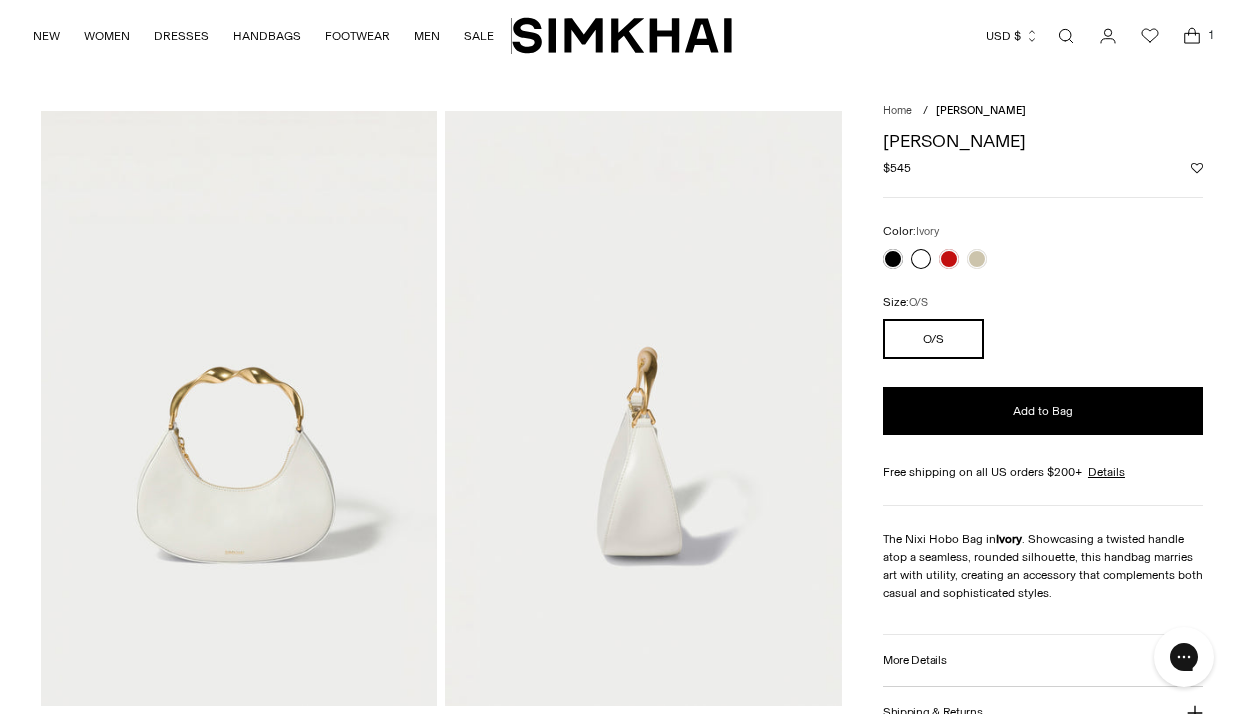 scroll, scrollTop: 0, scrollLeft: 0, axis: both 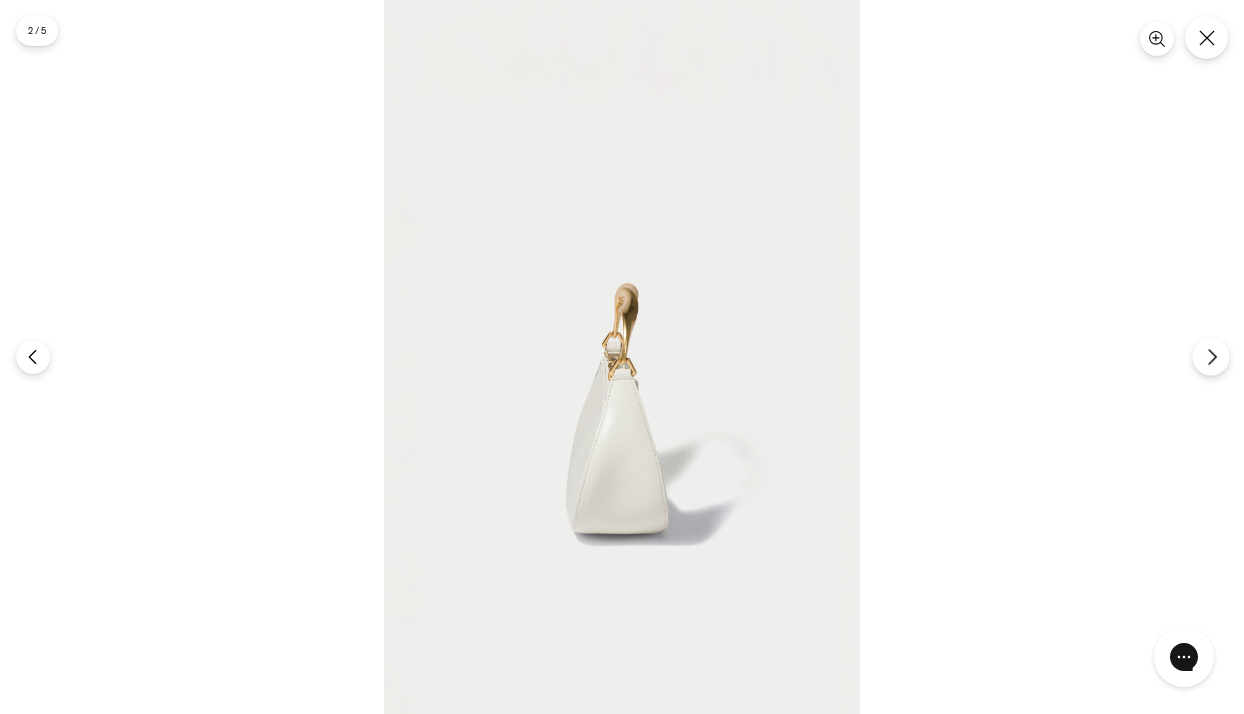 click 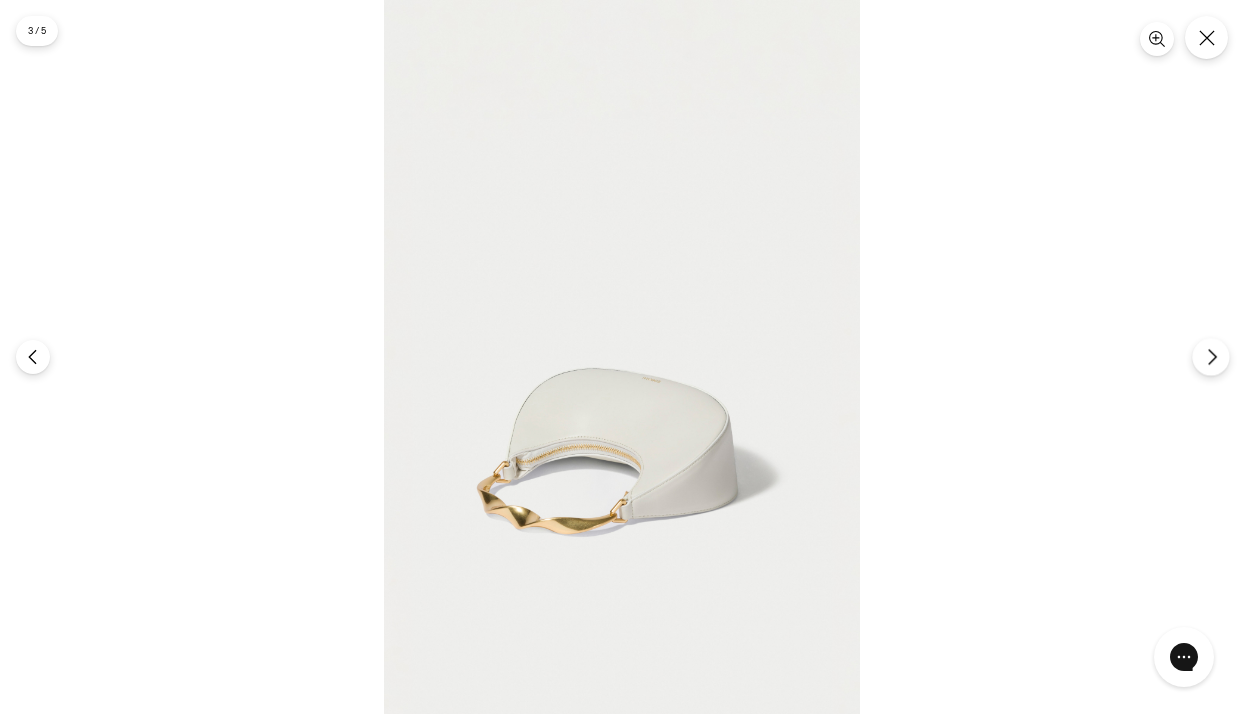 click 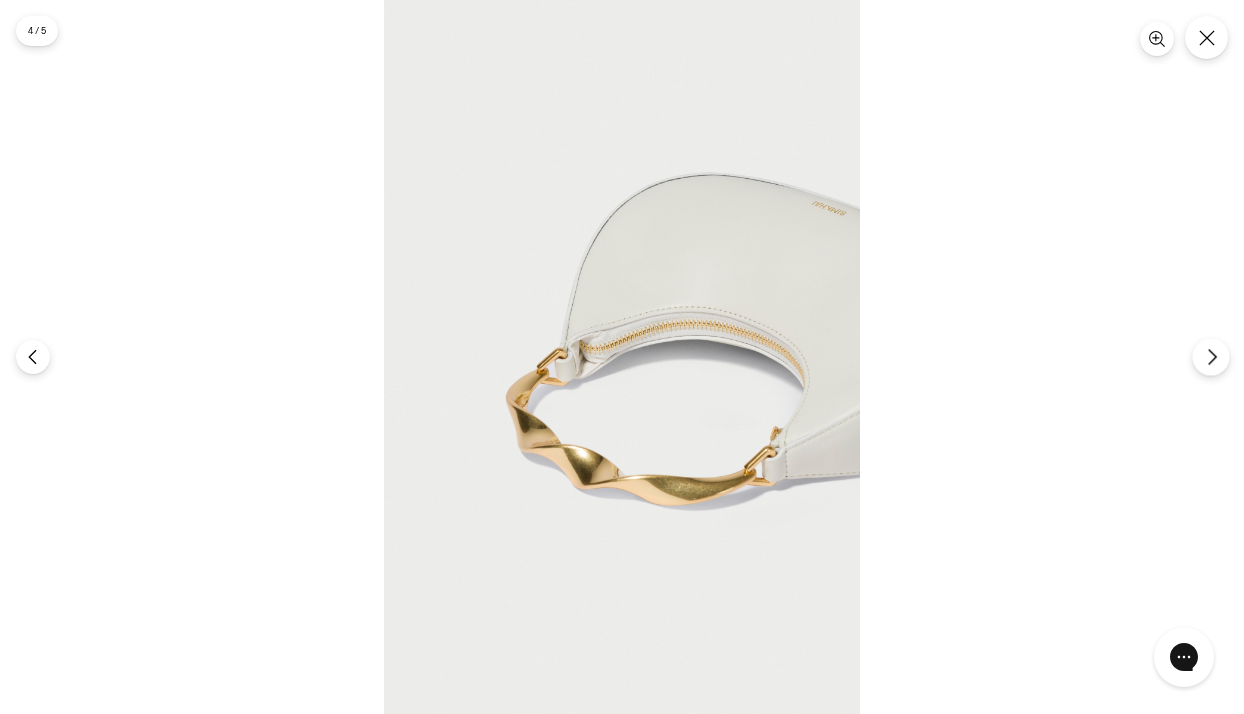 click 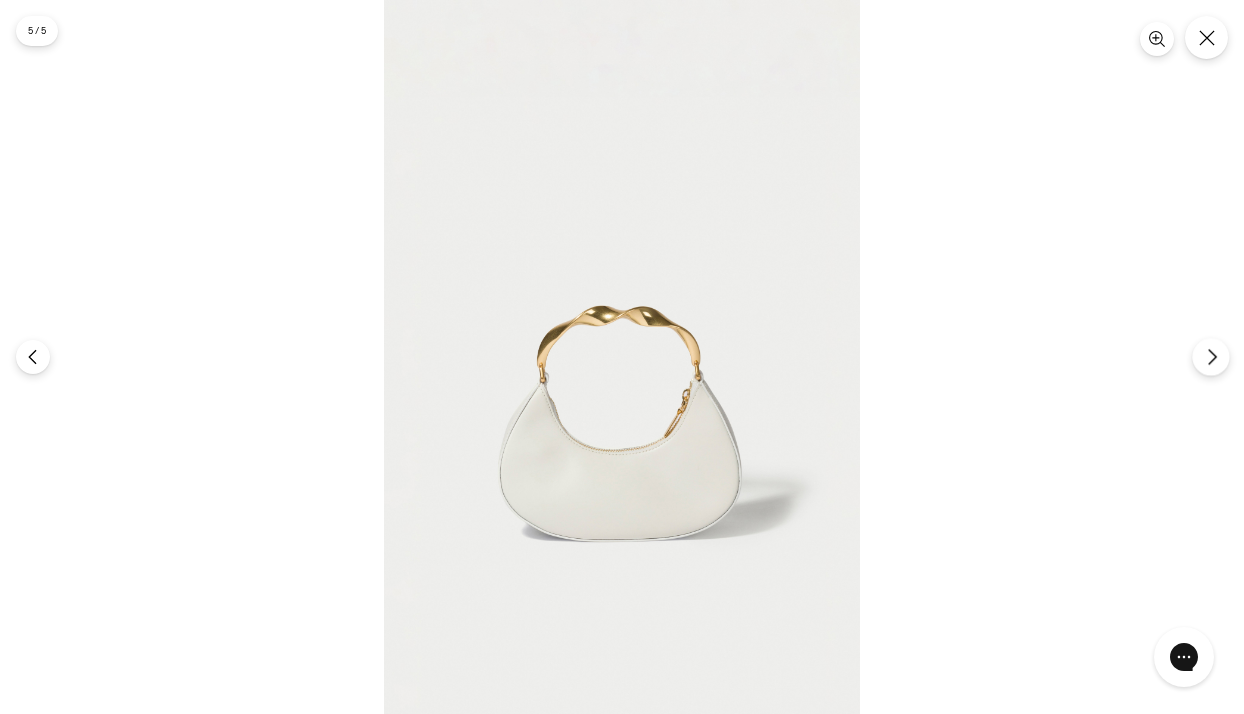 click 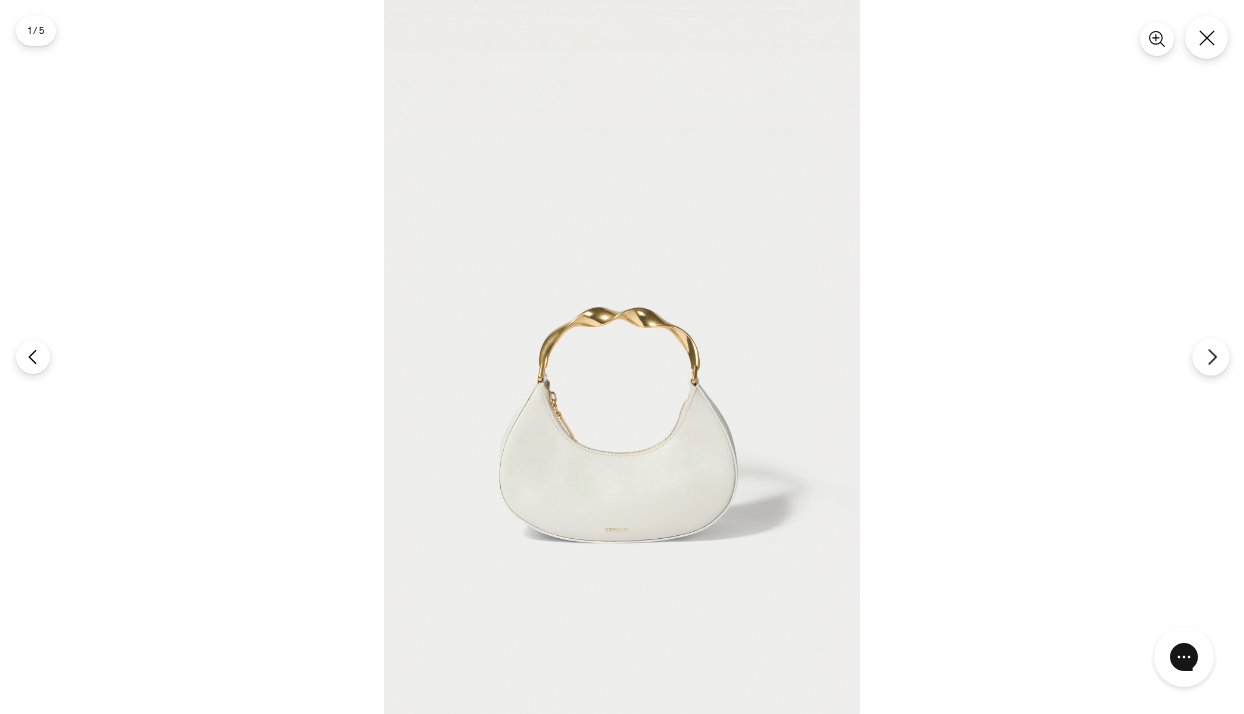 click 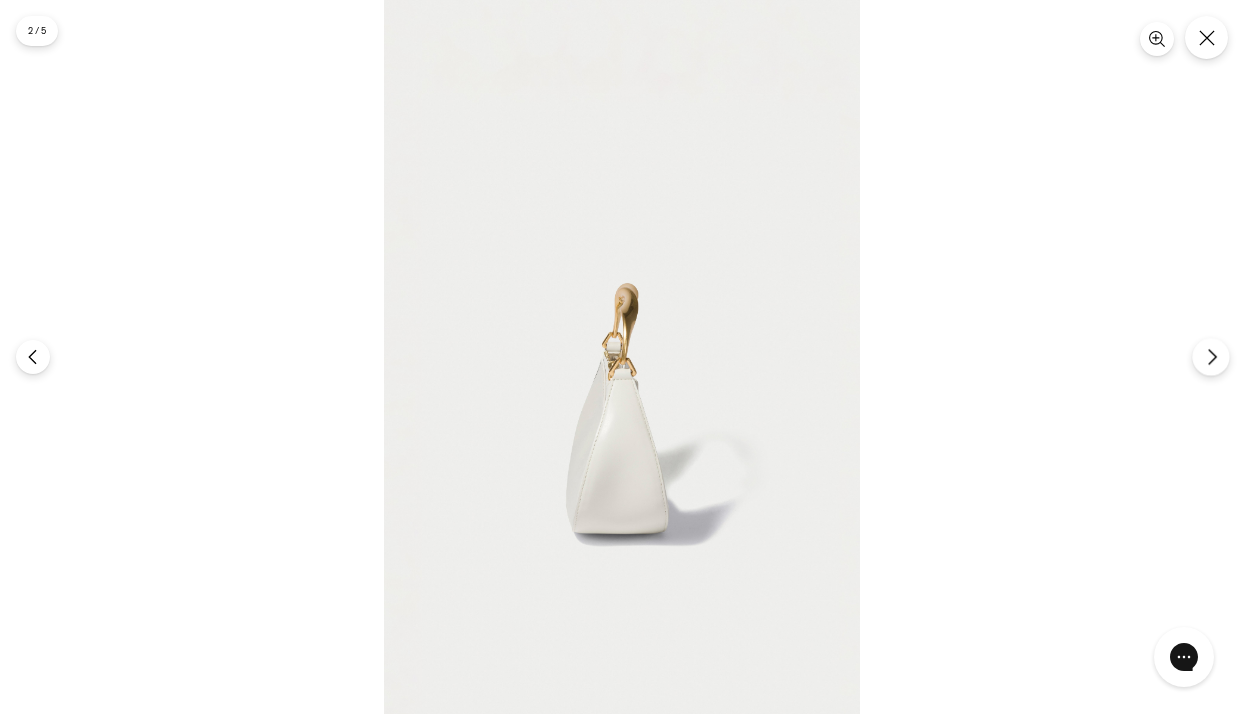click 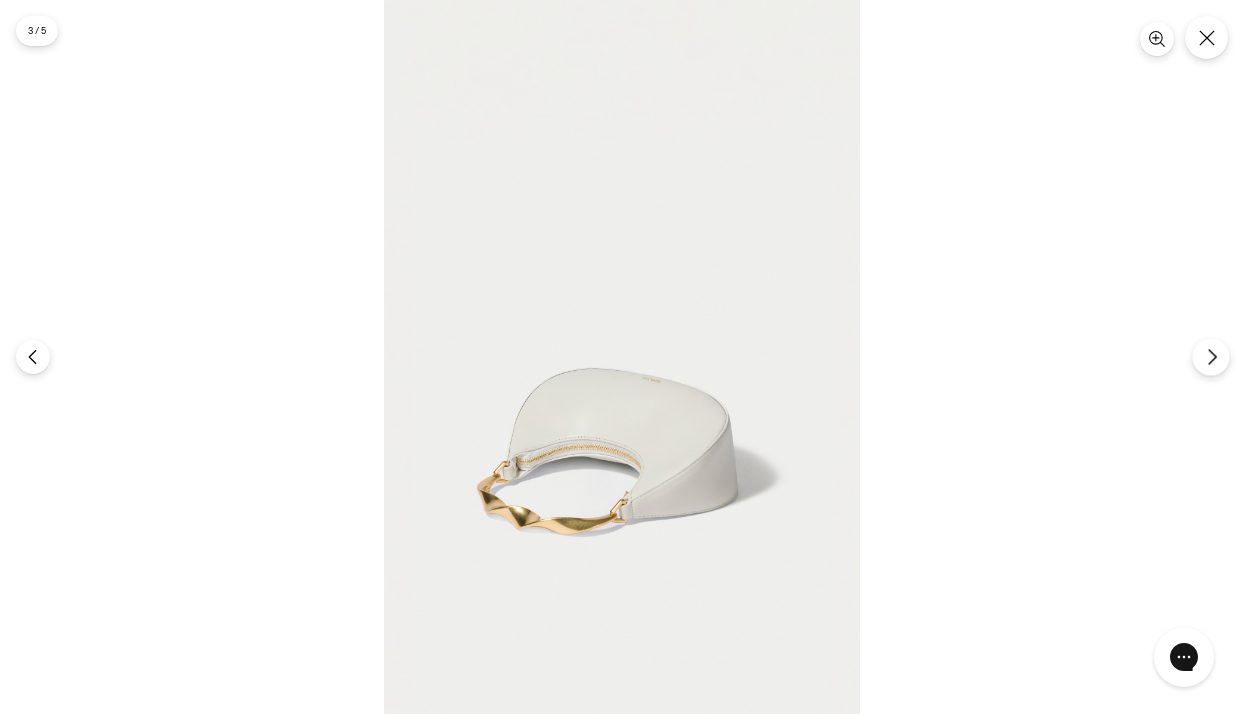 click 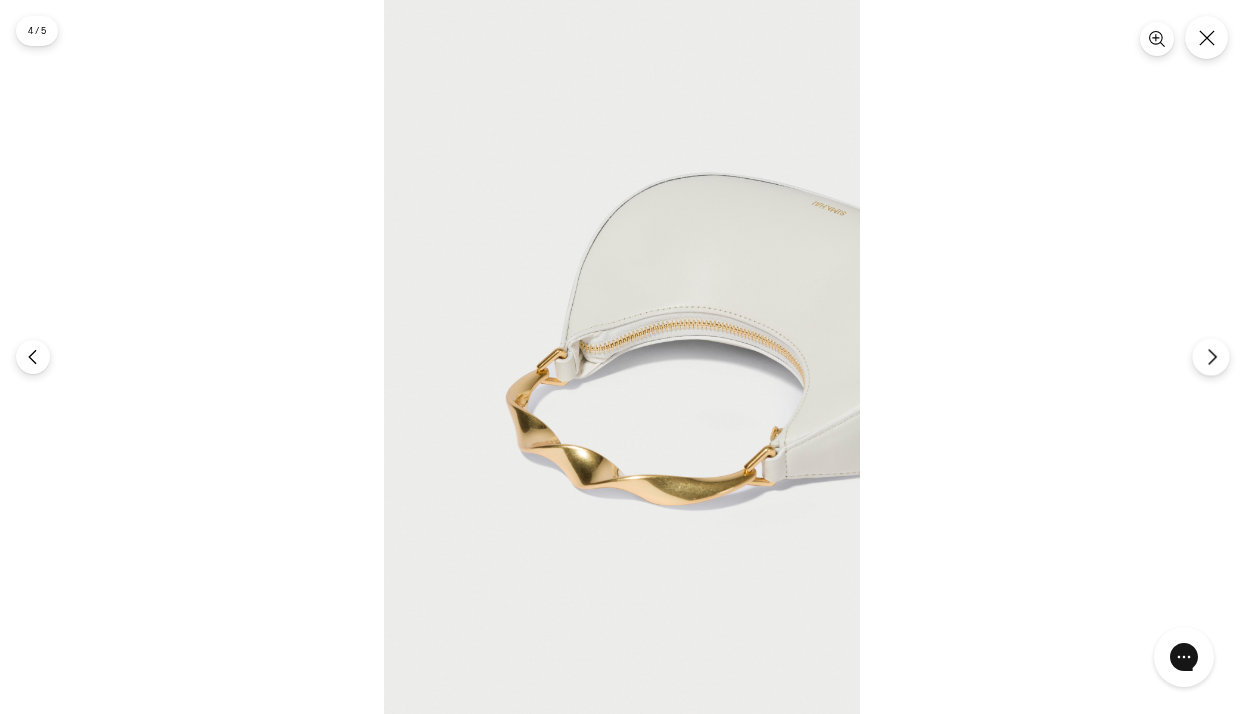 click 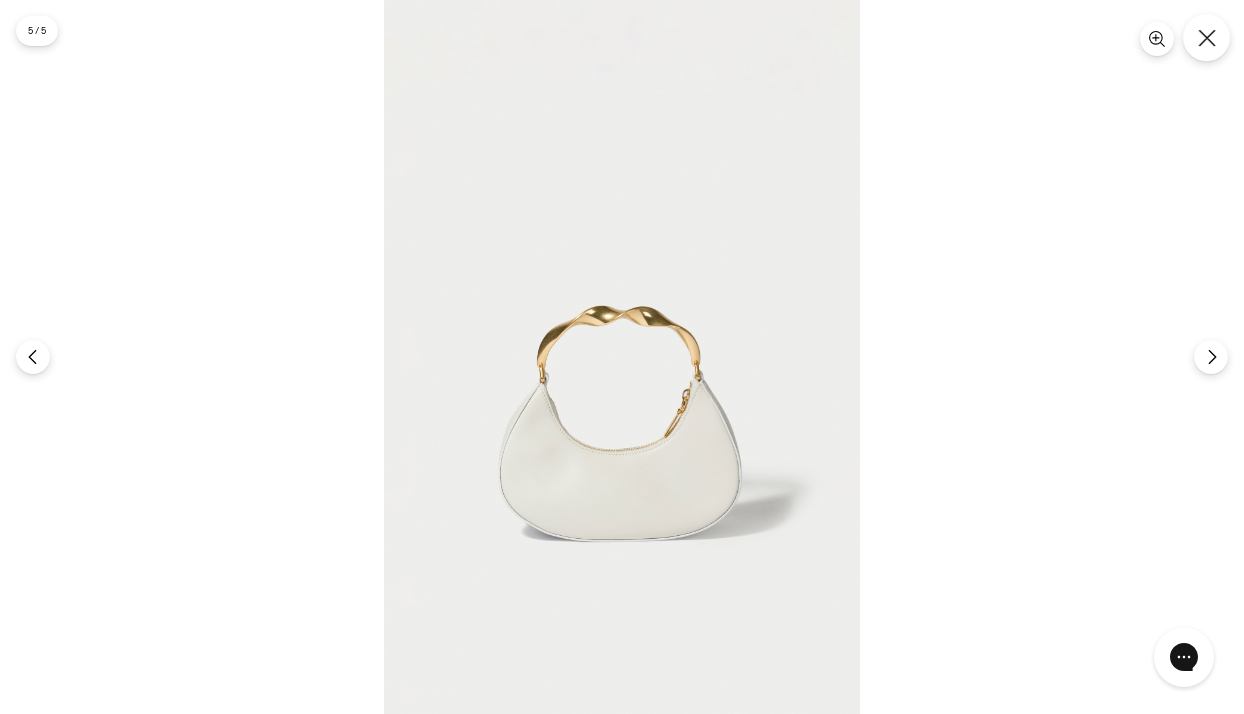 click 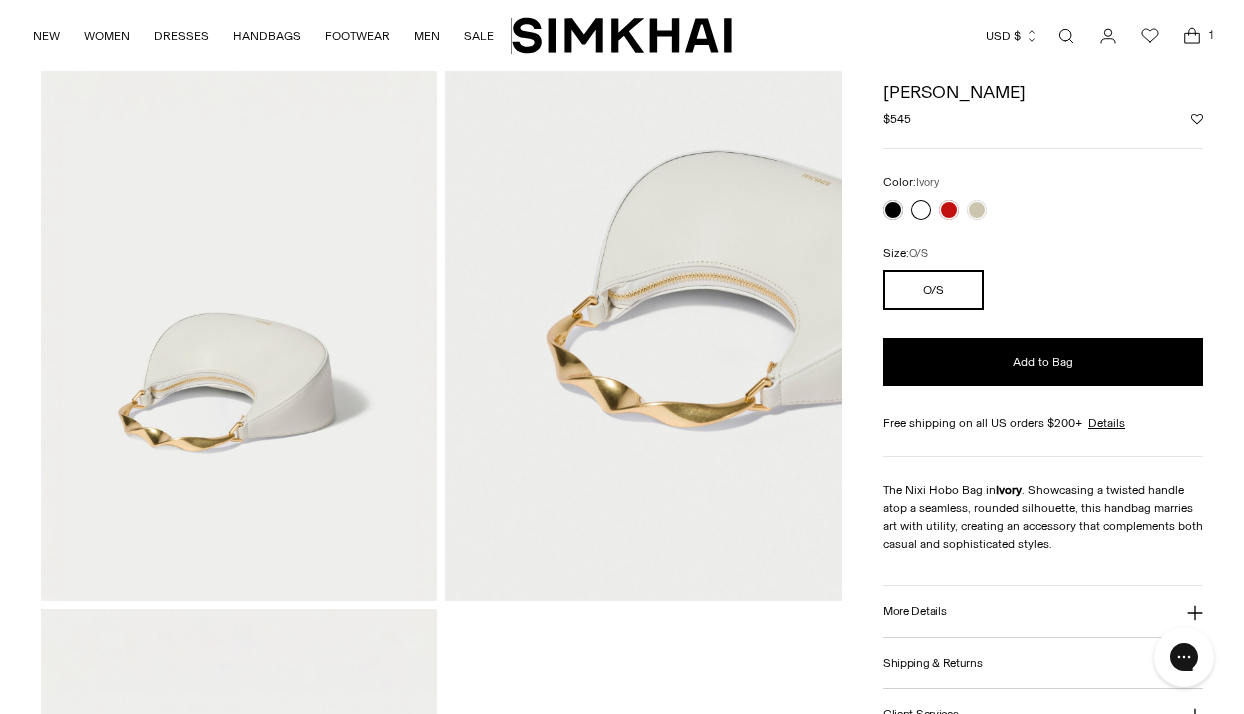 scroll, scrollTop: 591, scrollLeft: 0, axis: vertical 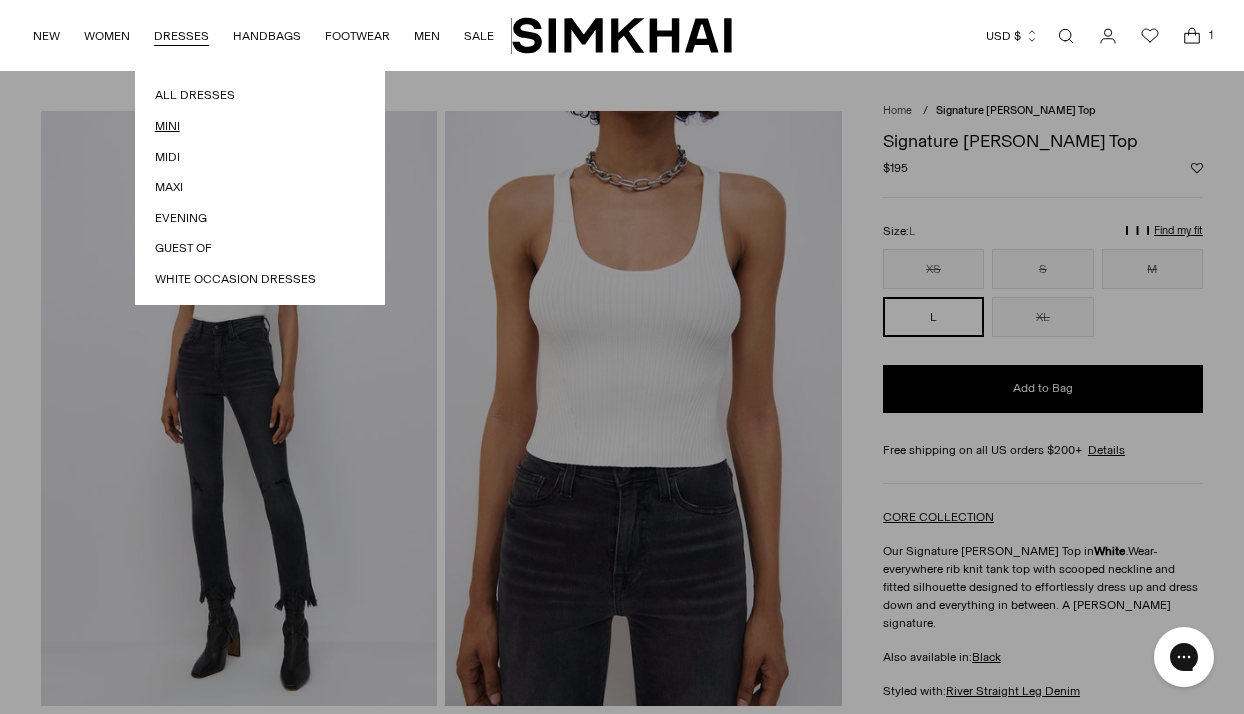 click on "Mini" at bounding box center [260, 126] 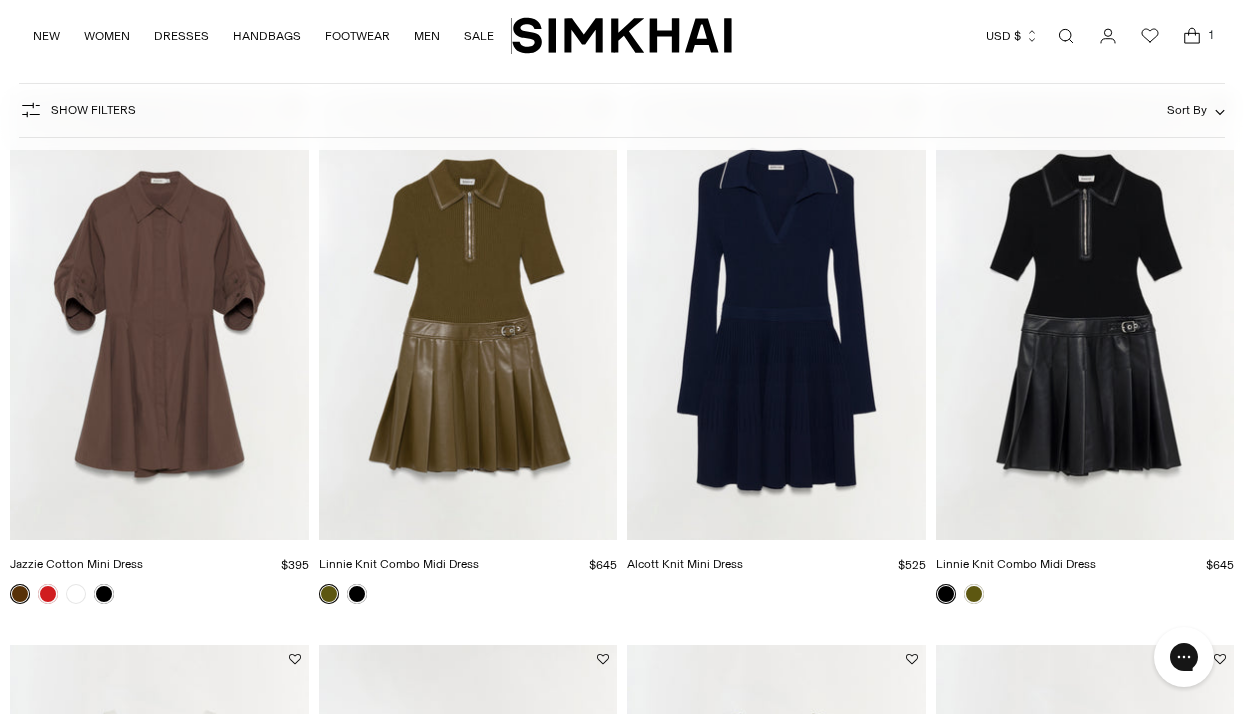 scroll, scrollTop: 998, scrollLeft: 0, axis: vertical 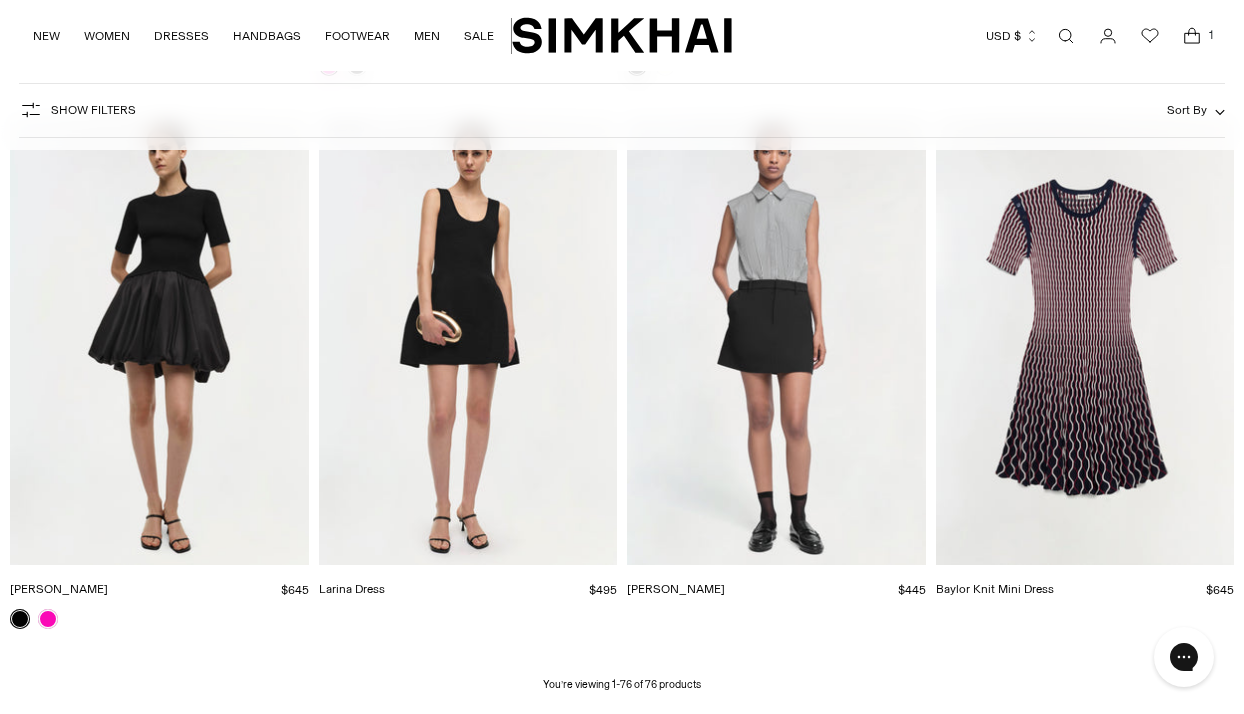 click at bounding box center [0, 0] 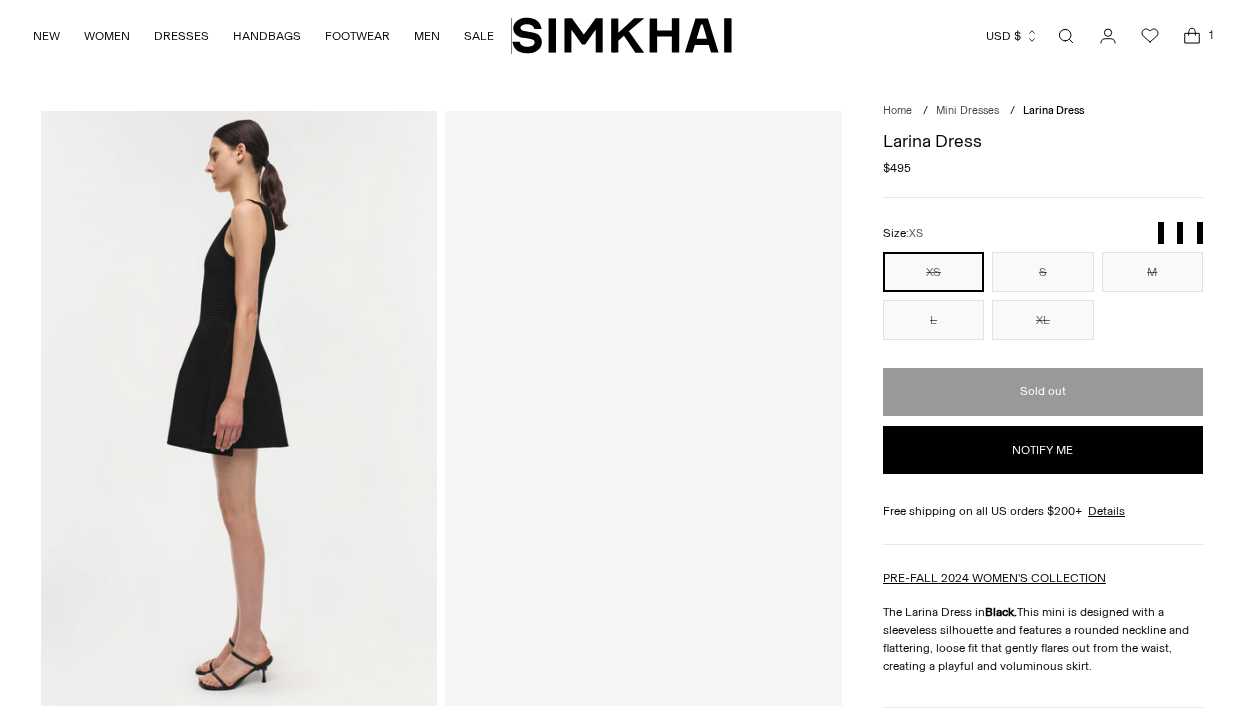 scroll, scrollTop: 0, scrollLeft: 0, axis: both 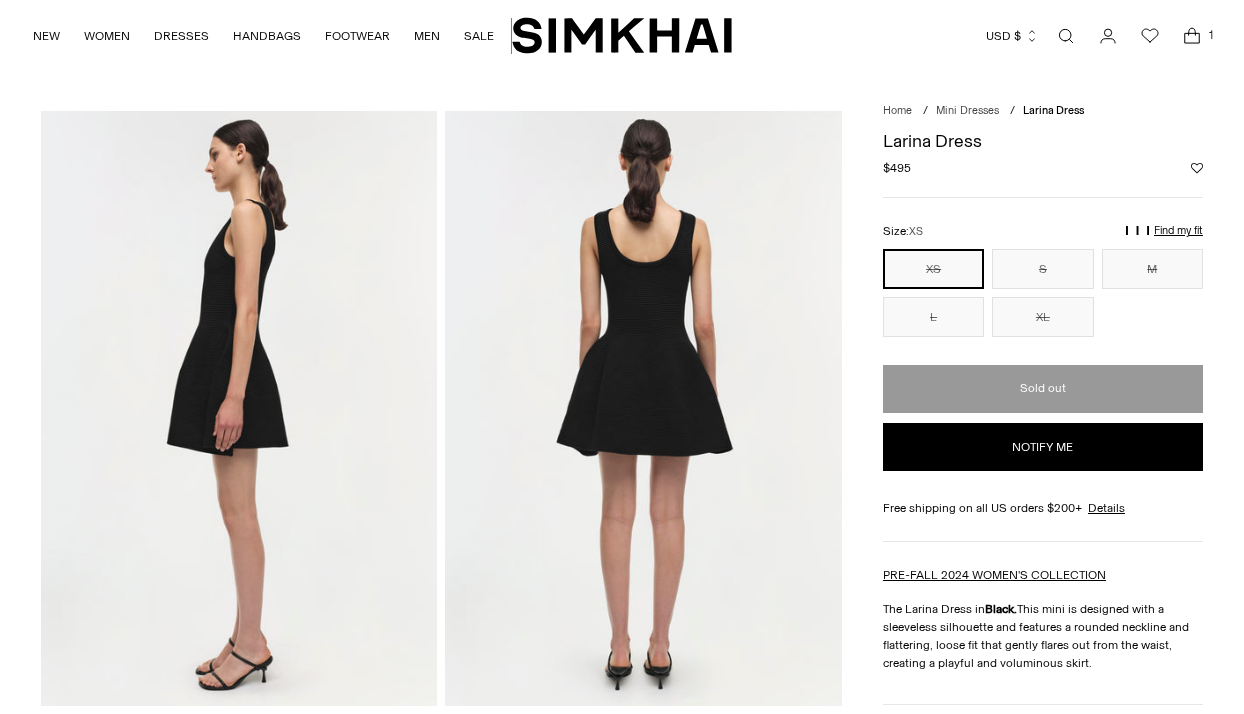 click at bounding box center [643, 408] 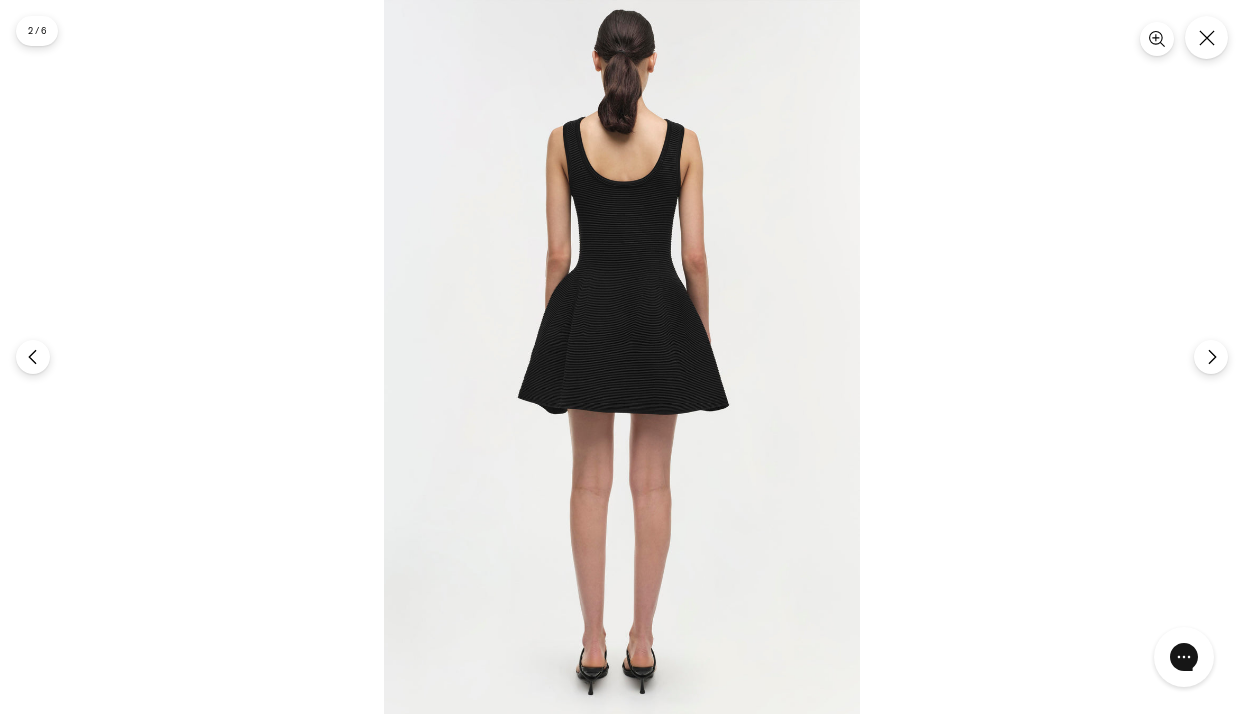 scroll, scrollTop: 0, scrollLeft: 0, axis: both 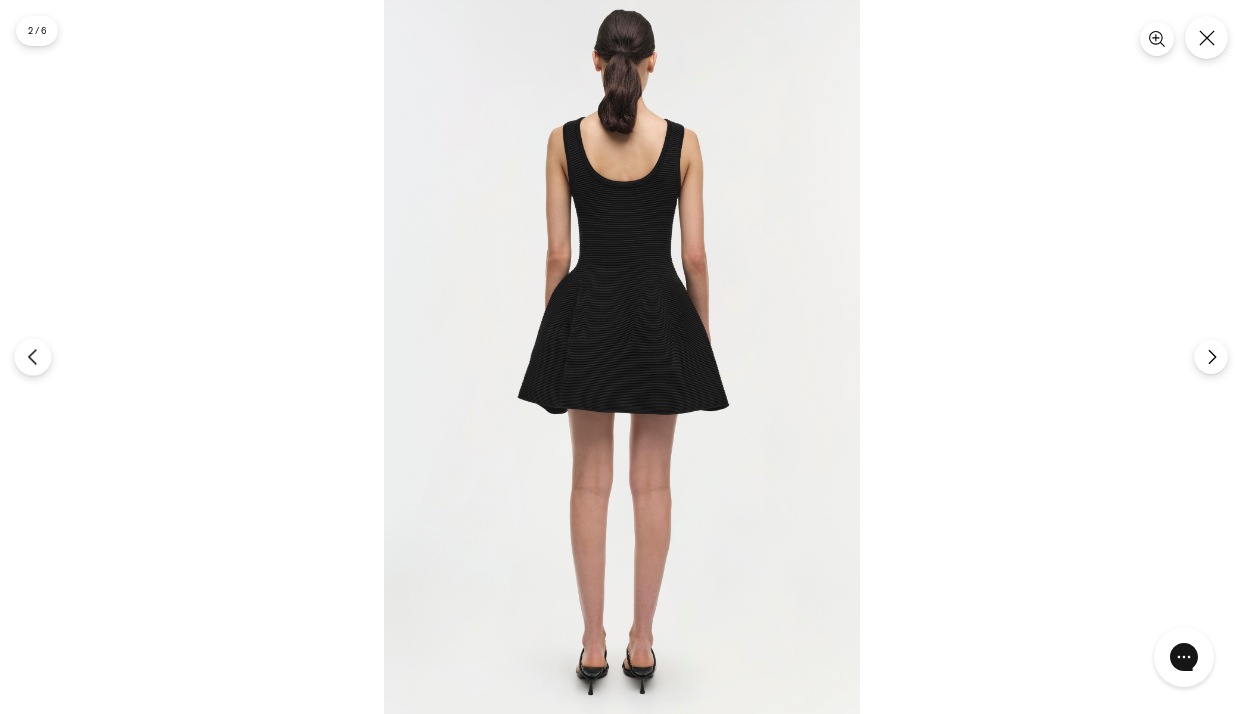 click 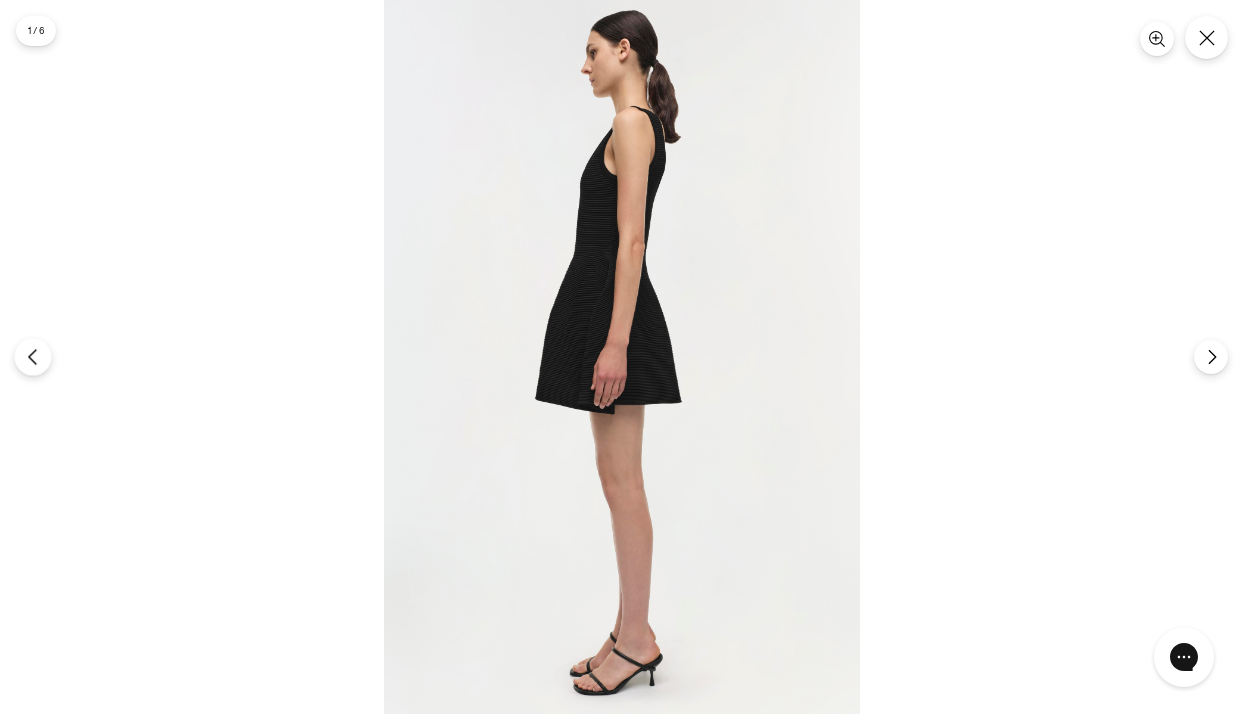 click 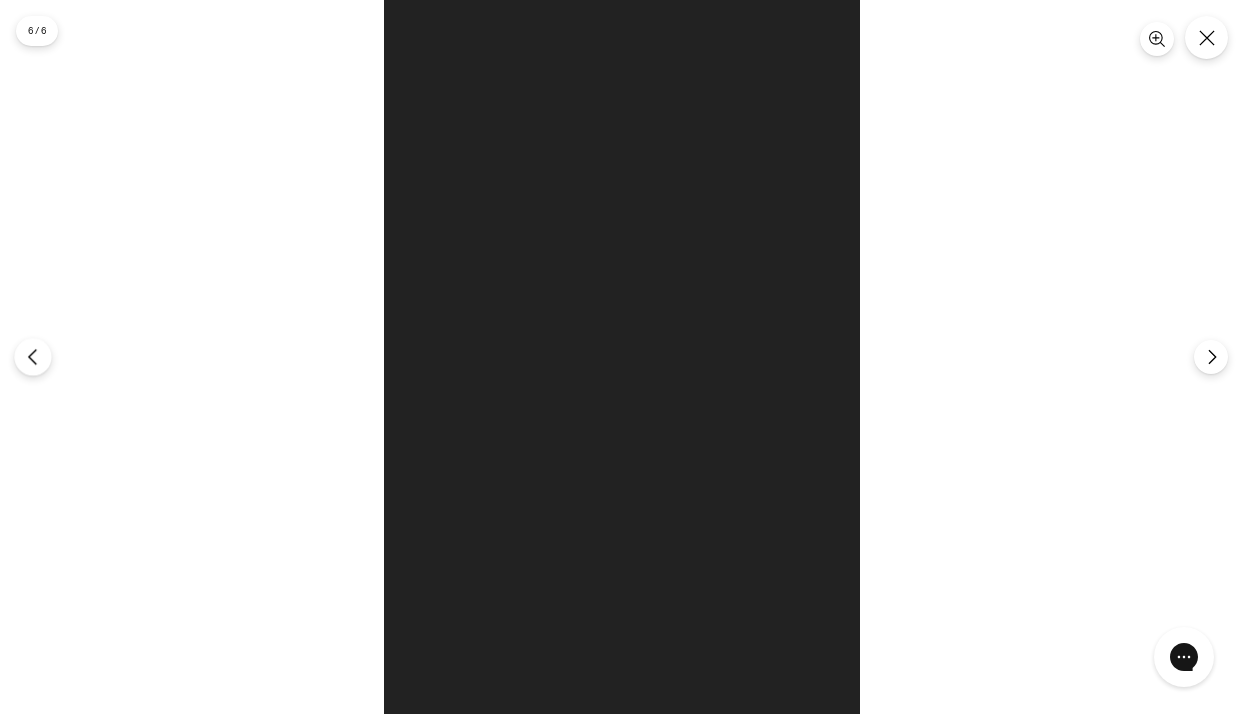 click 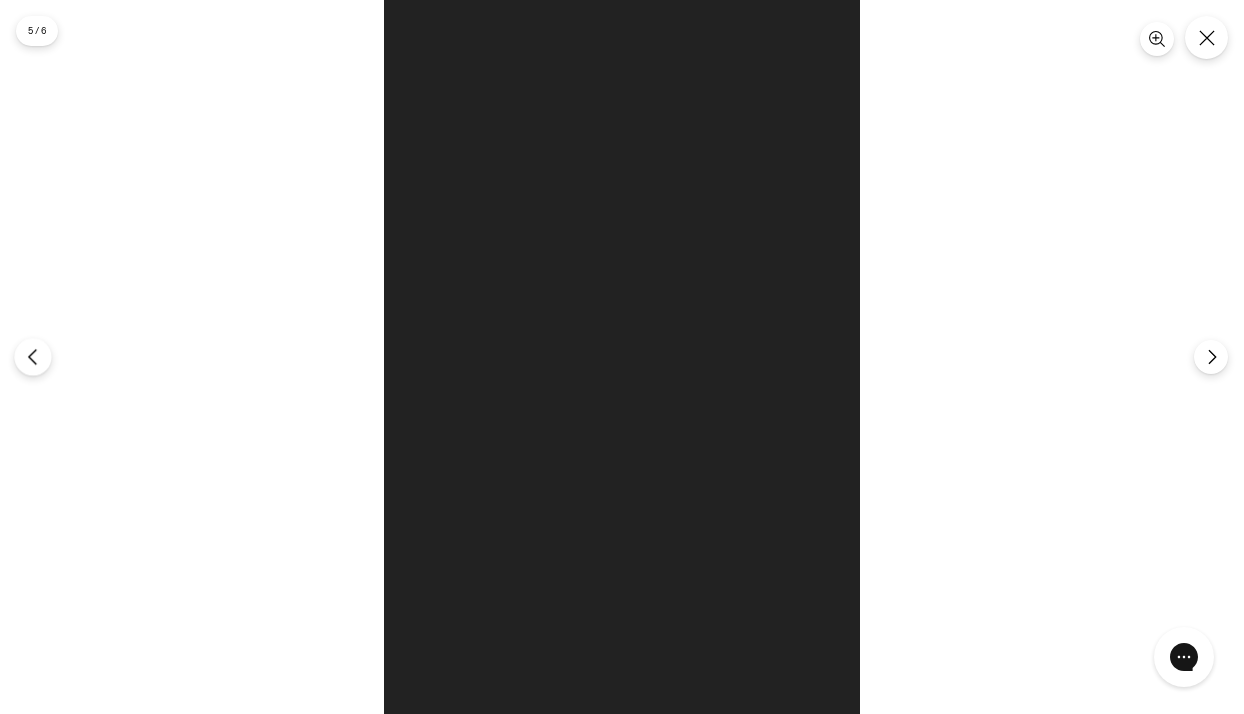 click 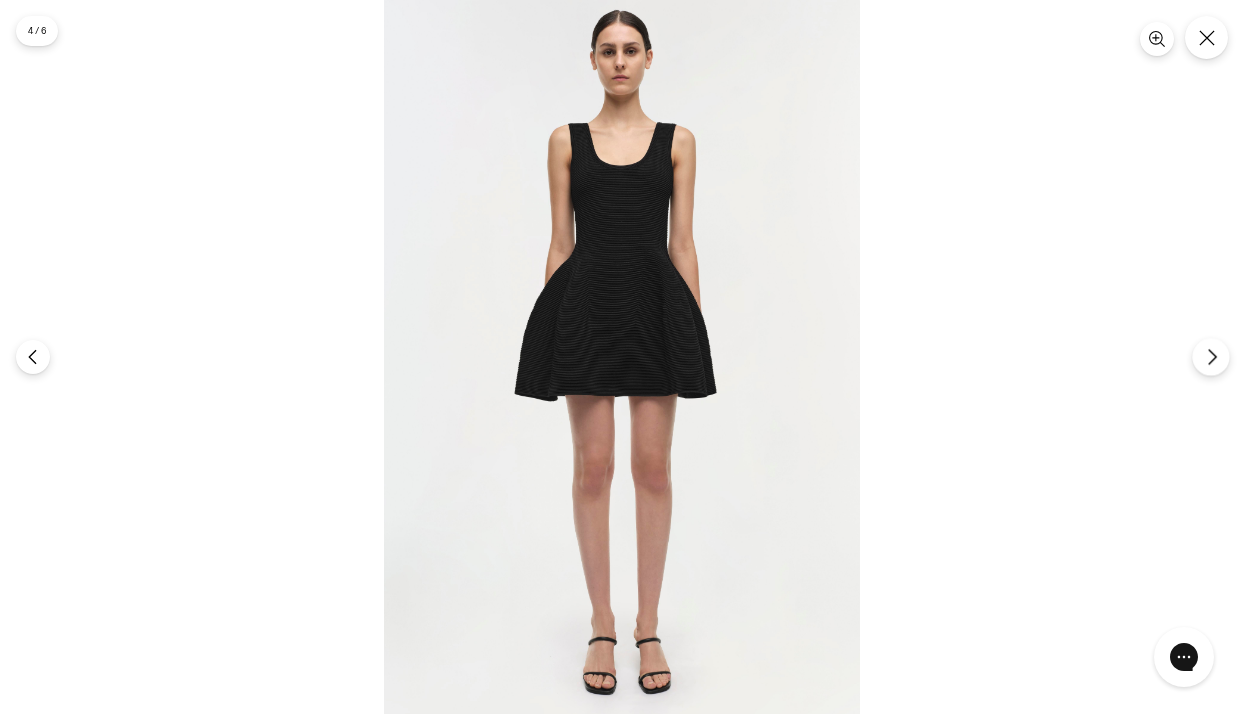 click 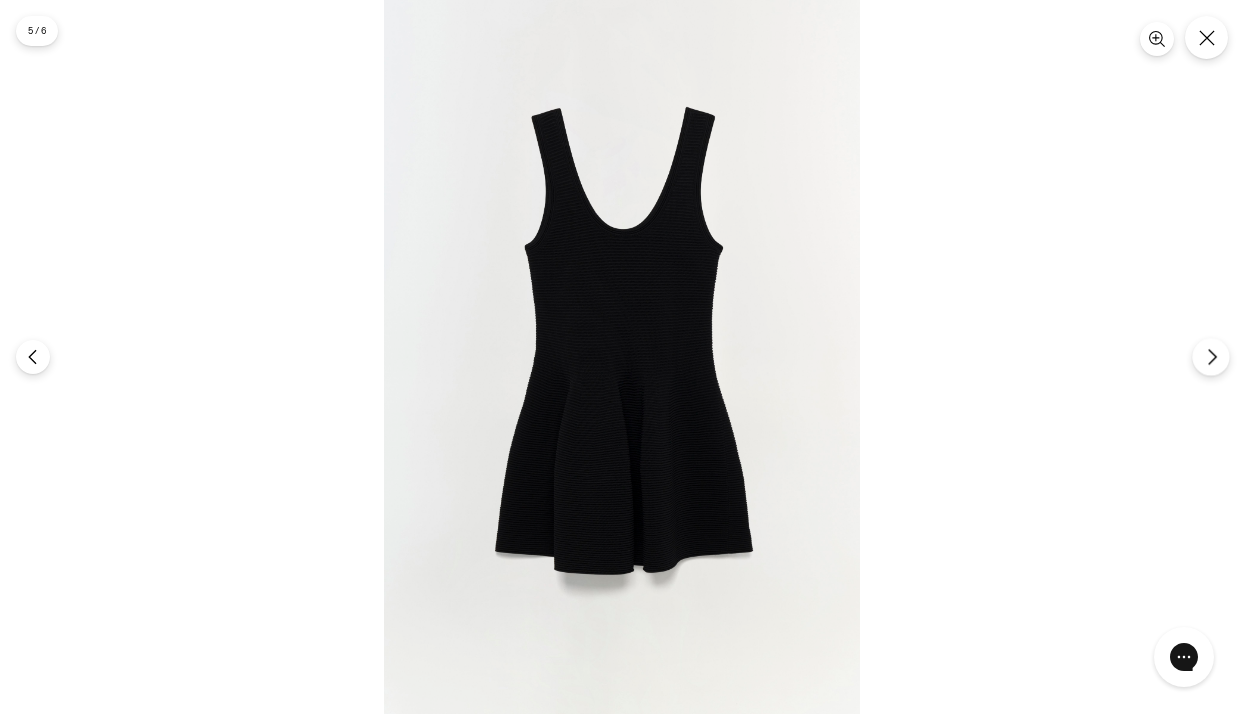 click 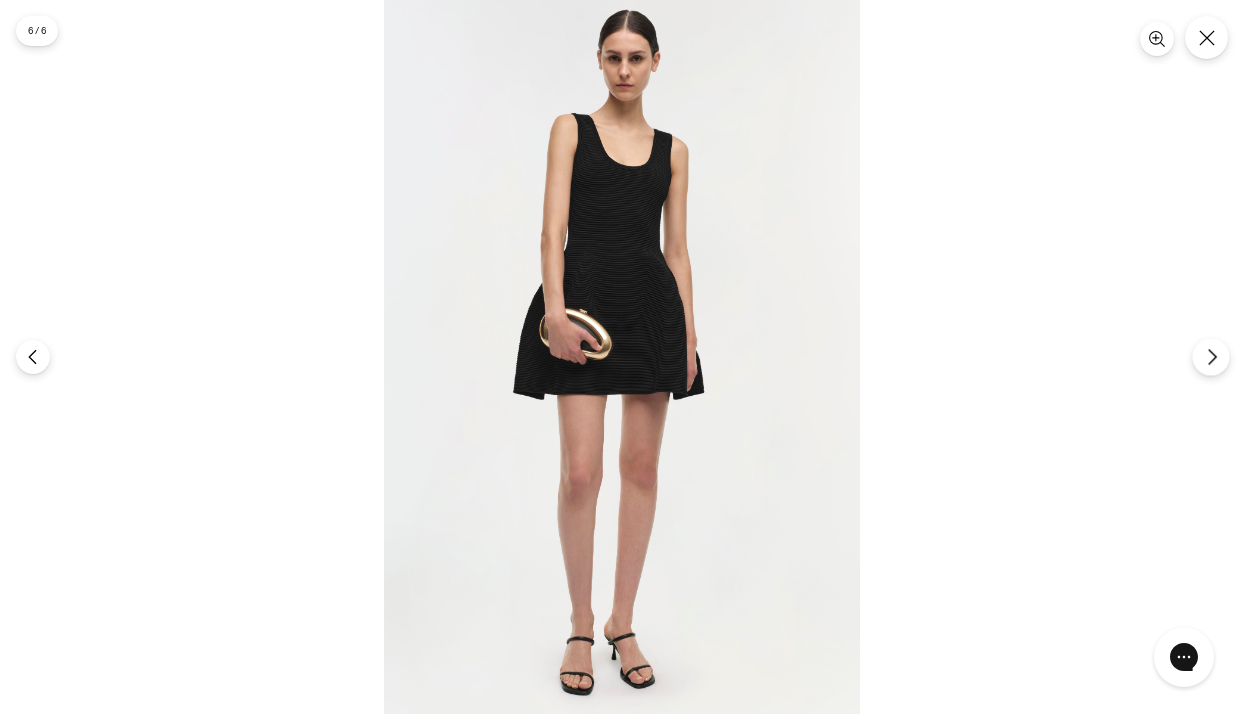 click 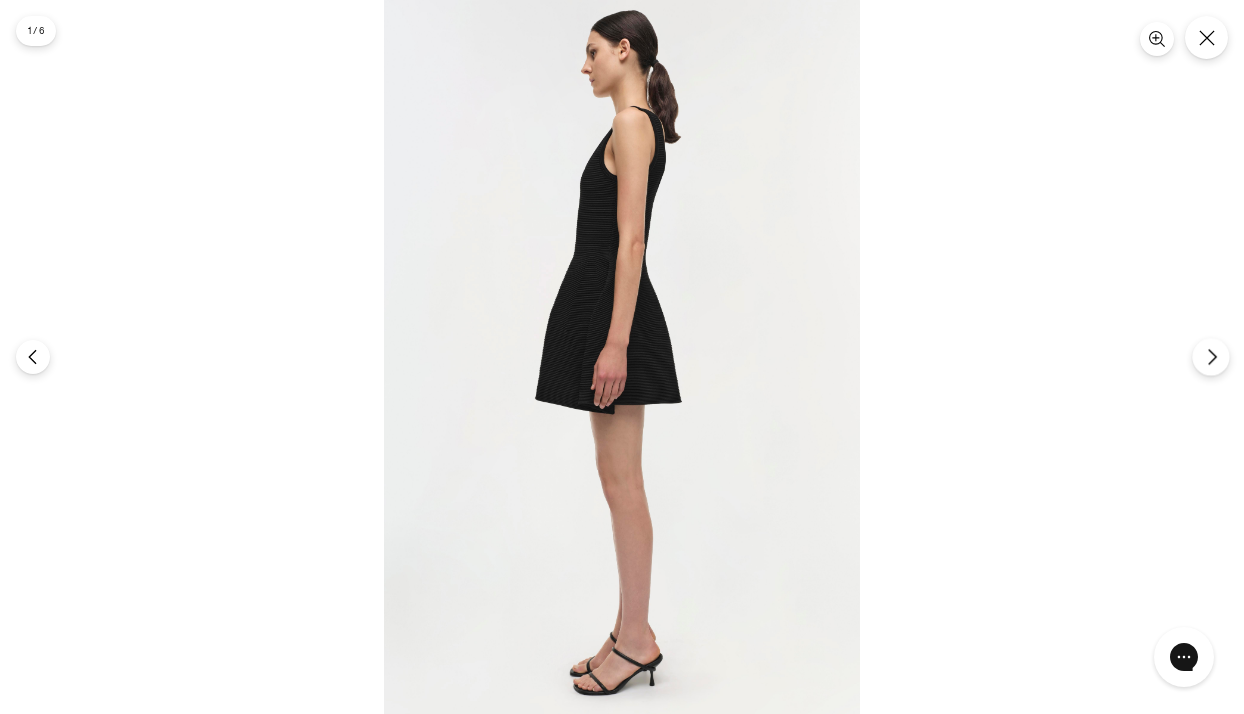 click 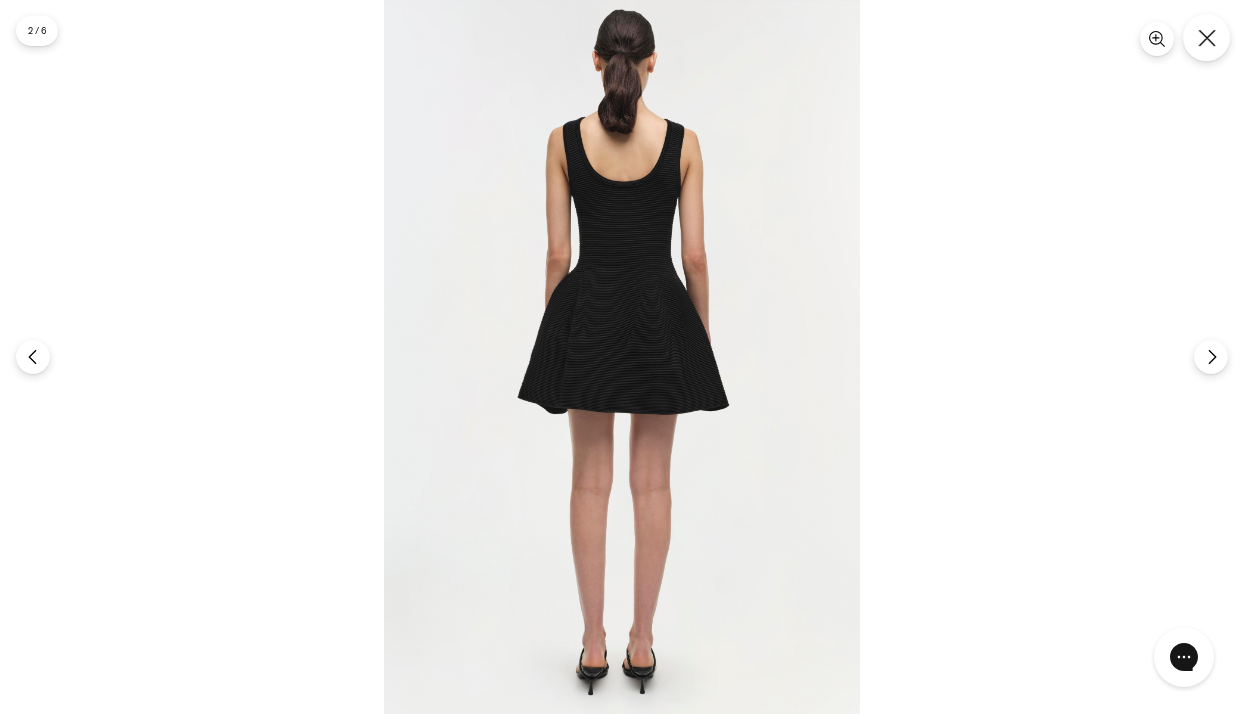 click at bounding box center [1206, 37] 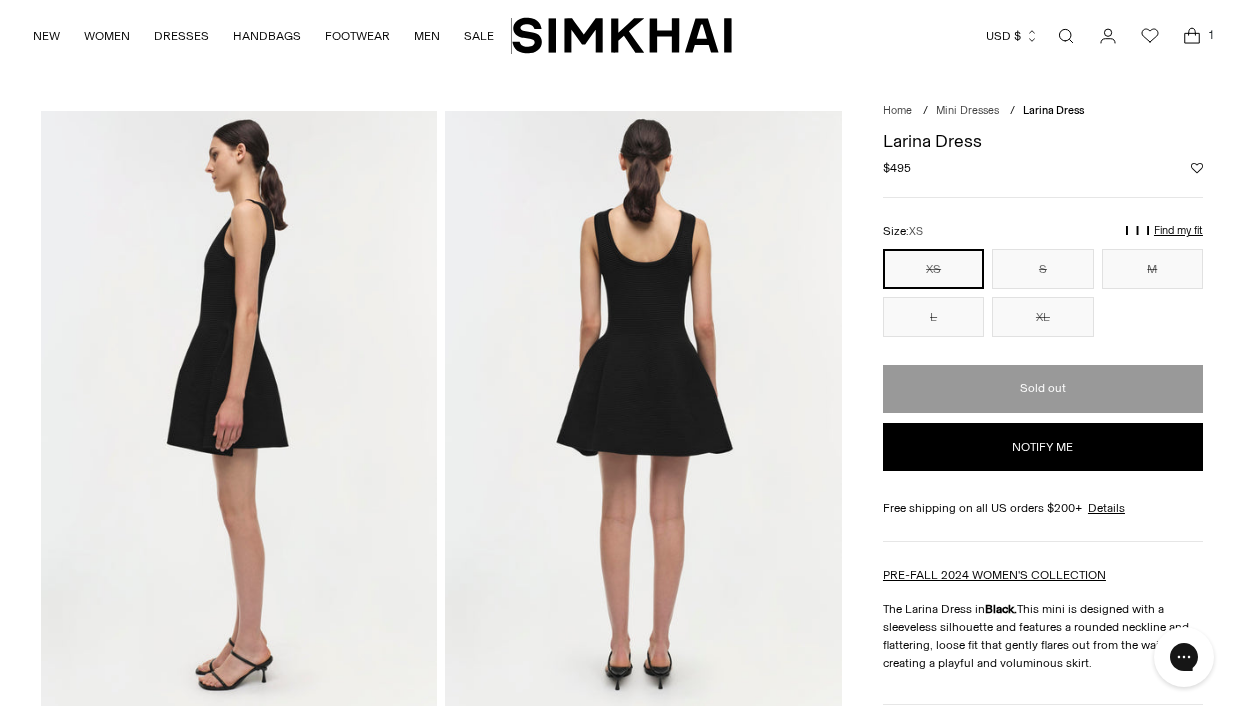 scroll, scrollTop: 0, scrollLeft: 0, axis: both 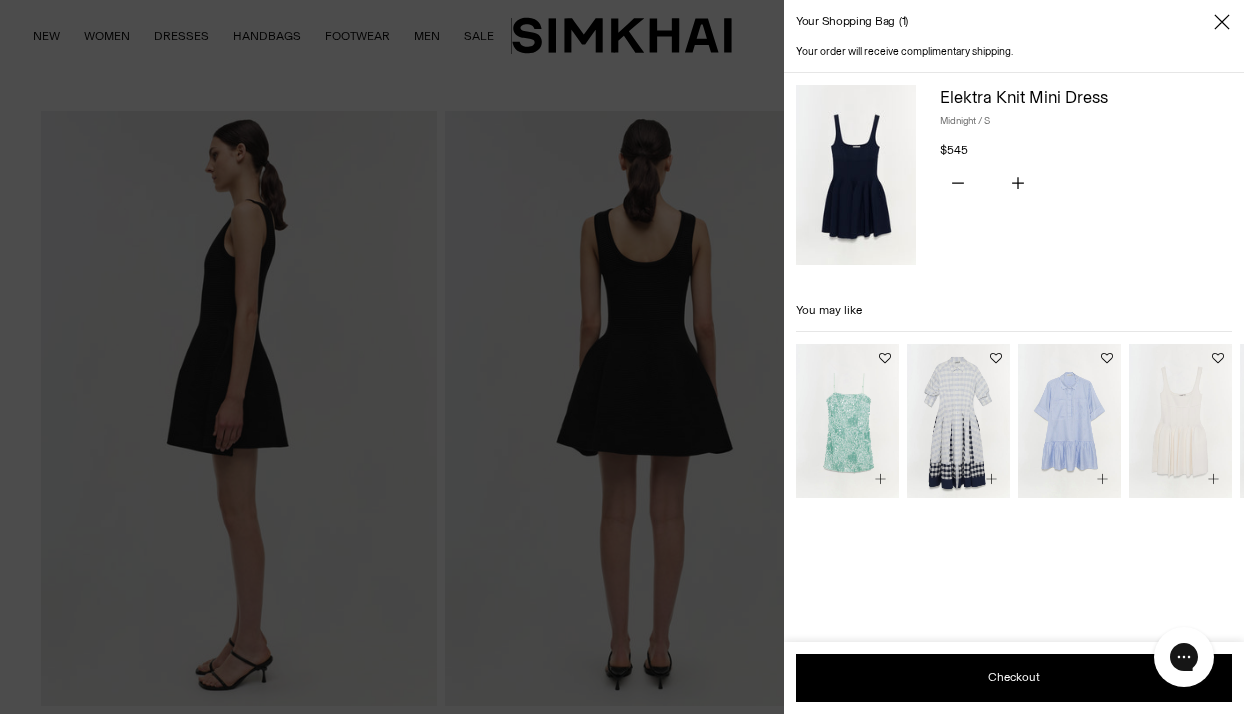 click at bounding box center [622, 357] 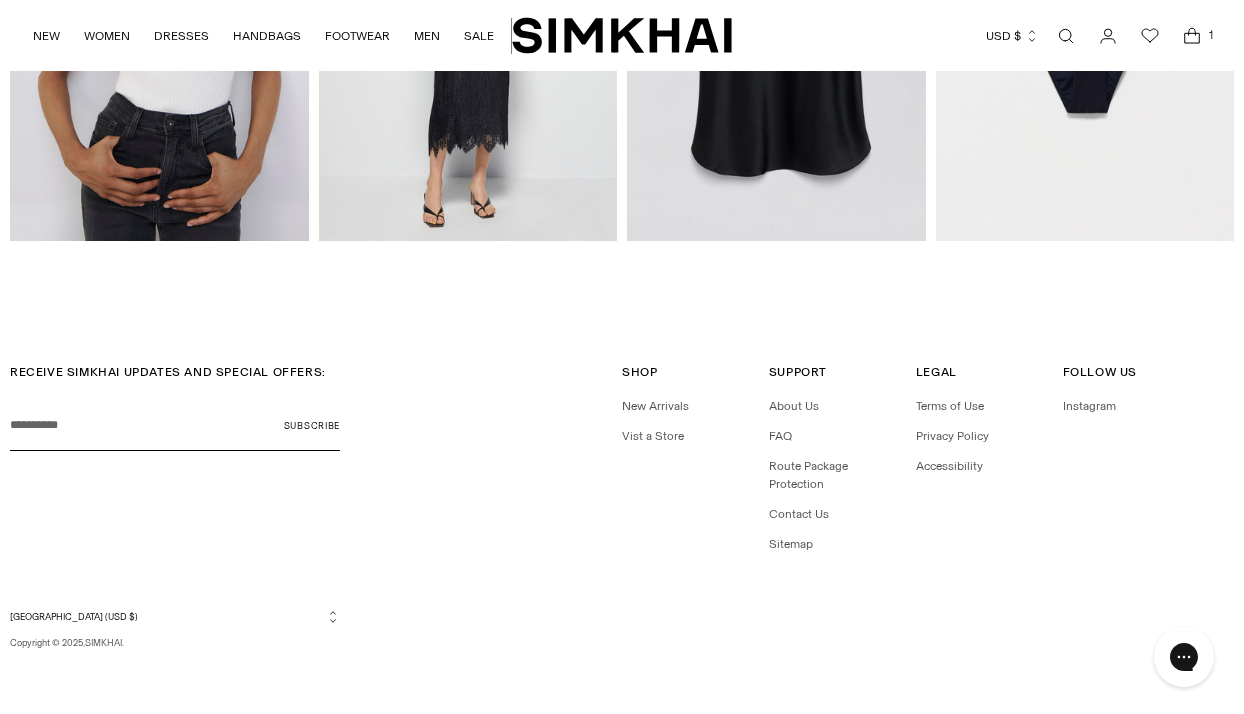 scroll, scrollTop: 2815, scrollLeft: 0, axis: vertical 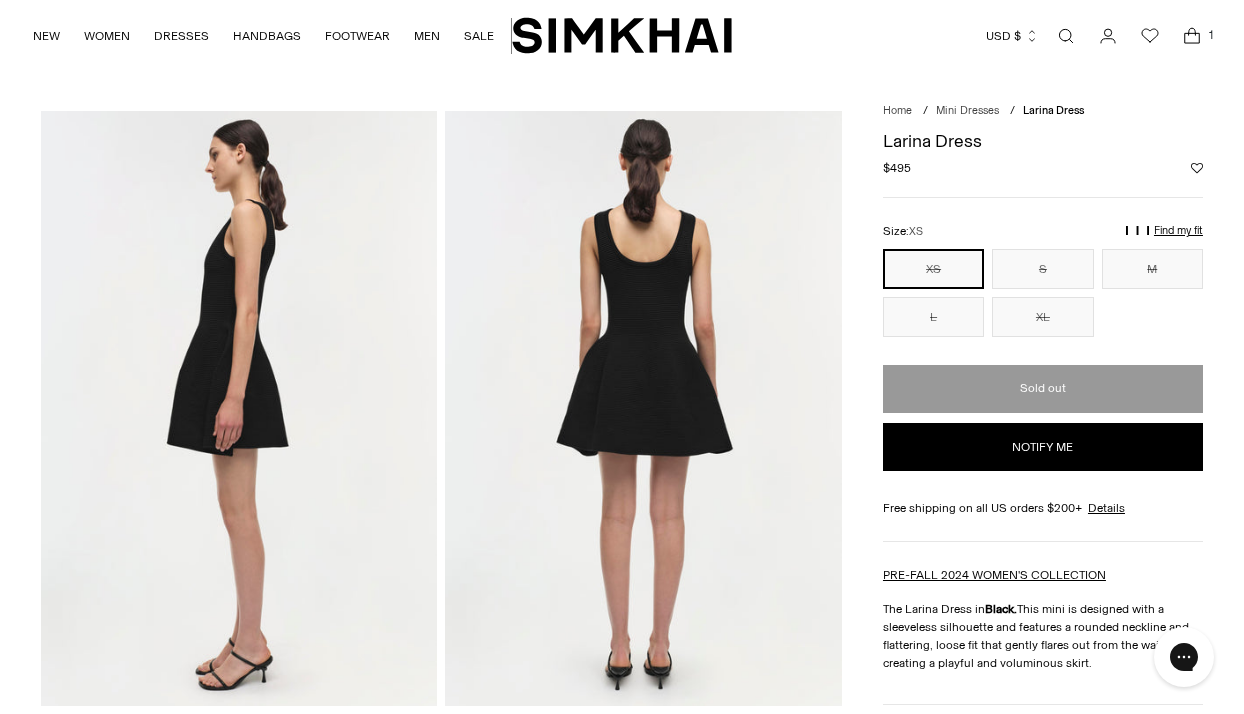 click 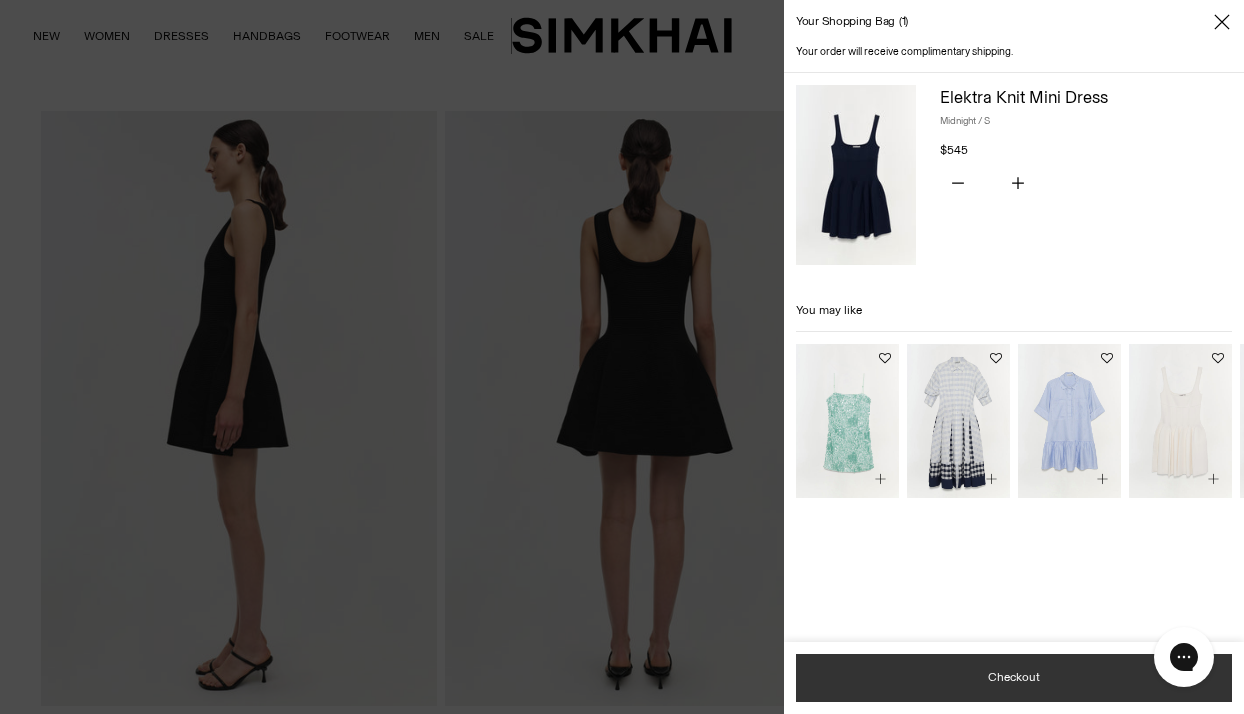 click on "Checkout" at bounding box center (1014, 678) 